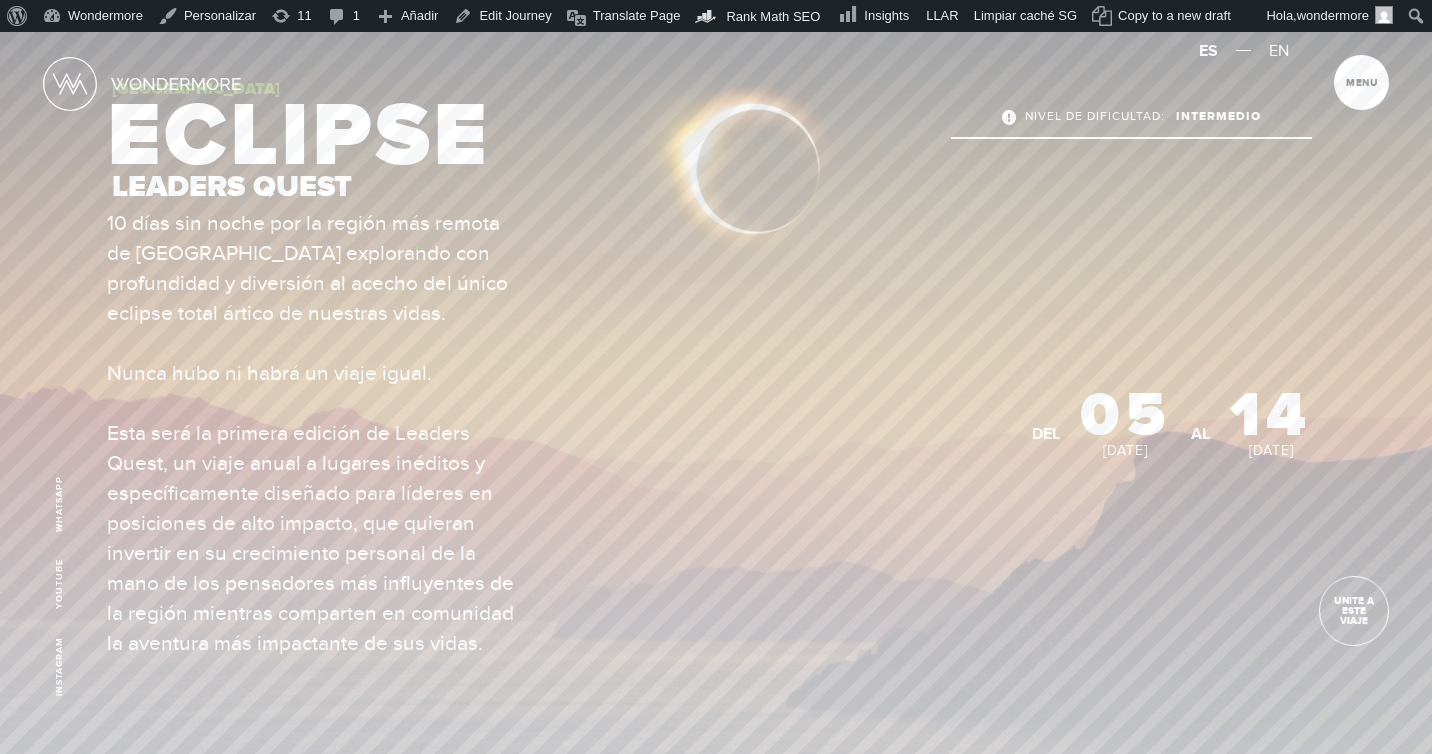 scroll, scrollTop: 0, scrollLeft: 0, axis: both 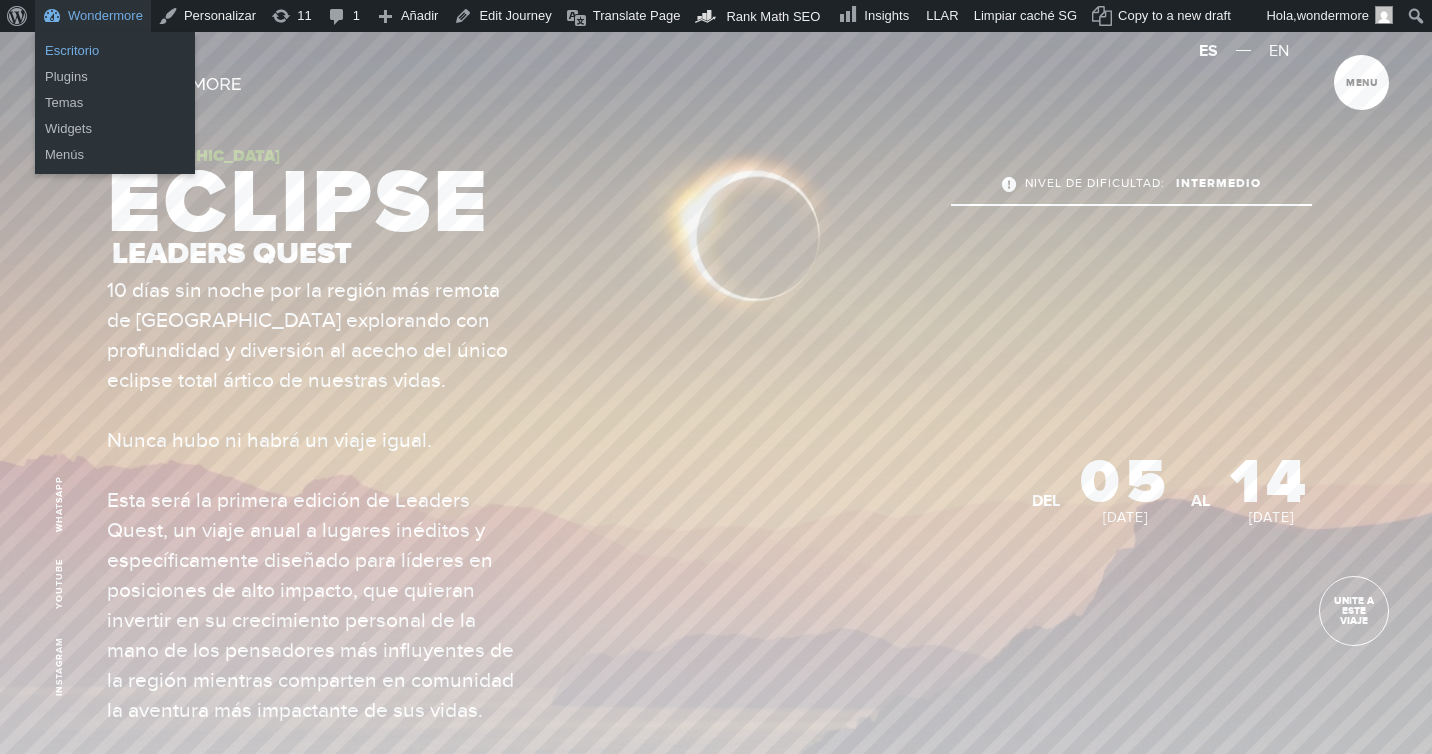 click on "Escritorio" at bounding box center [115, 51] 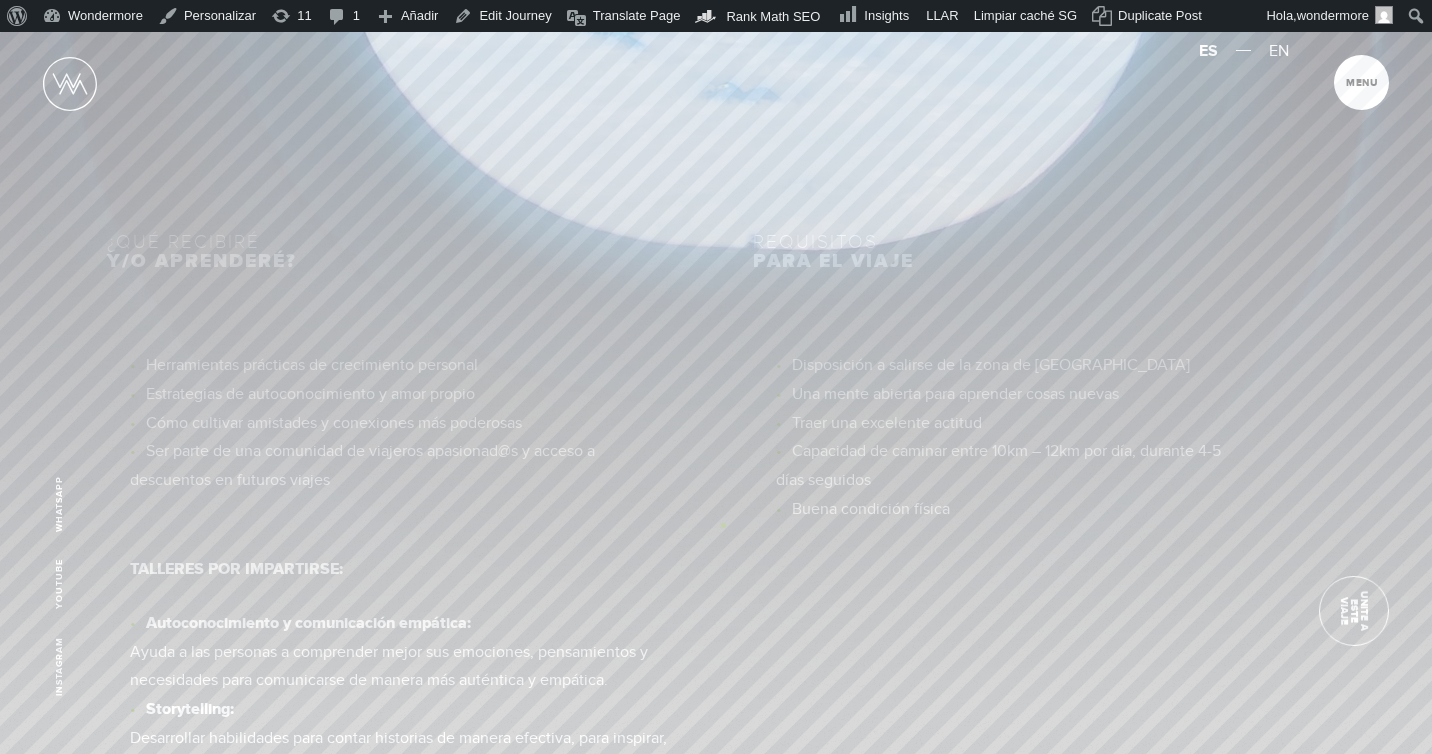 scroll, scrollTop: 8939, scrollLeft: 0, axis: vertical 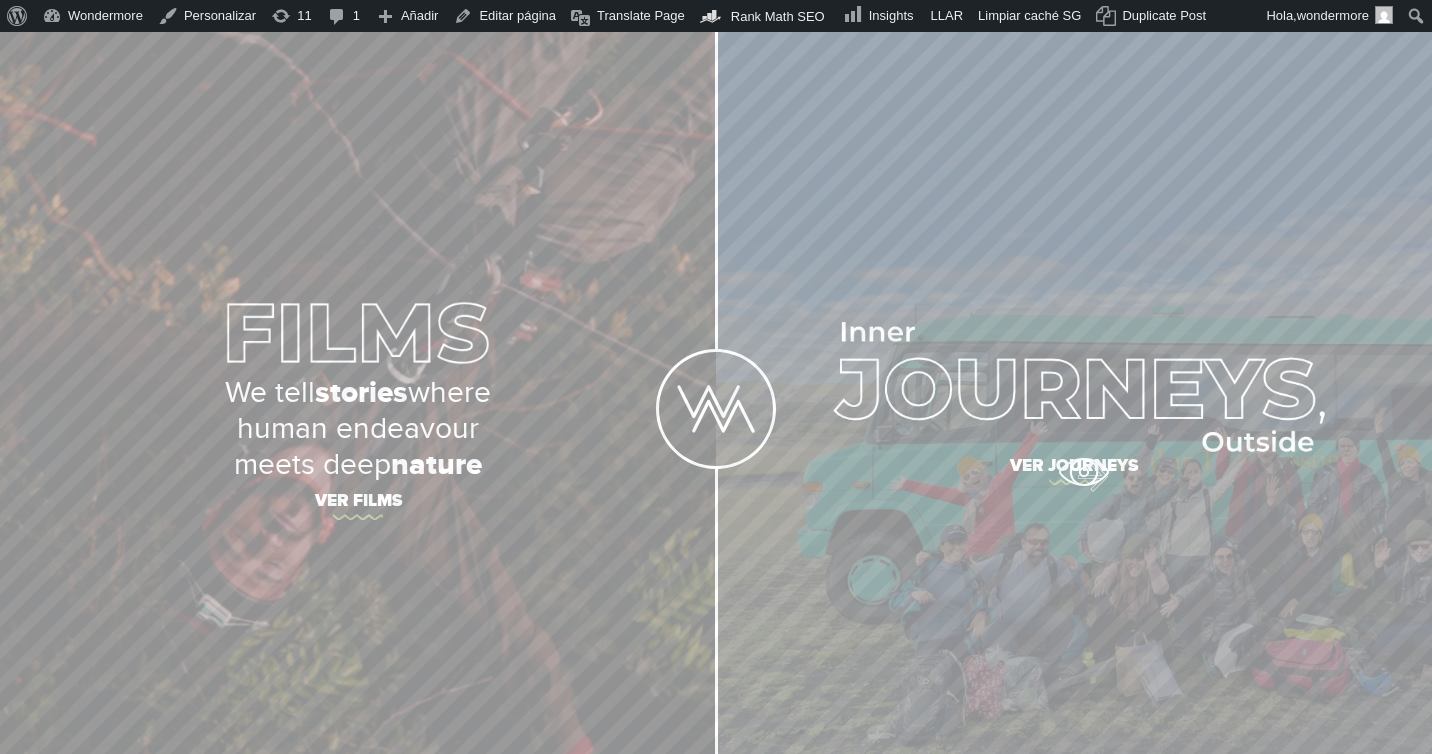 click on "Ver journeys" at bounding box center [1074, 469] 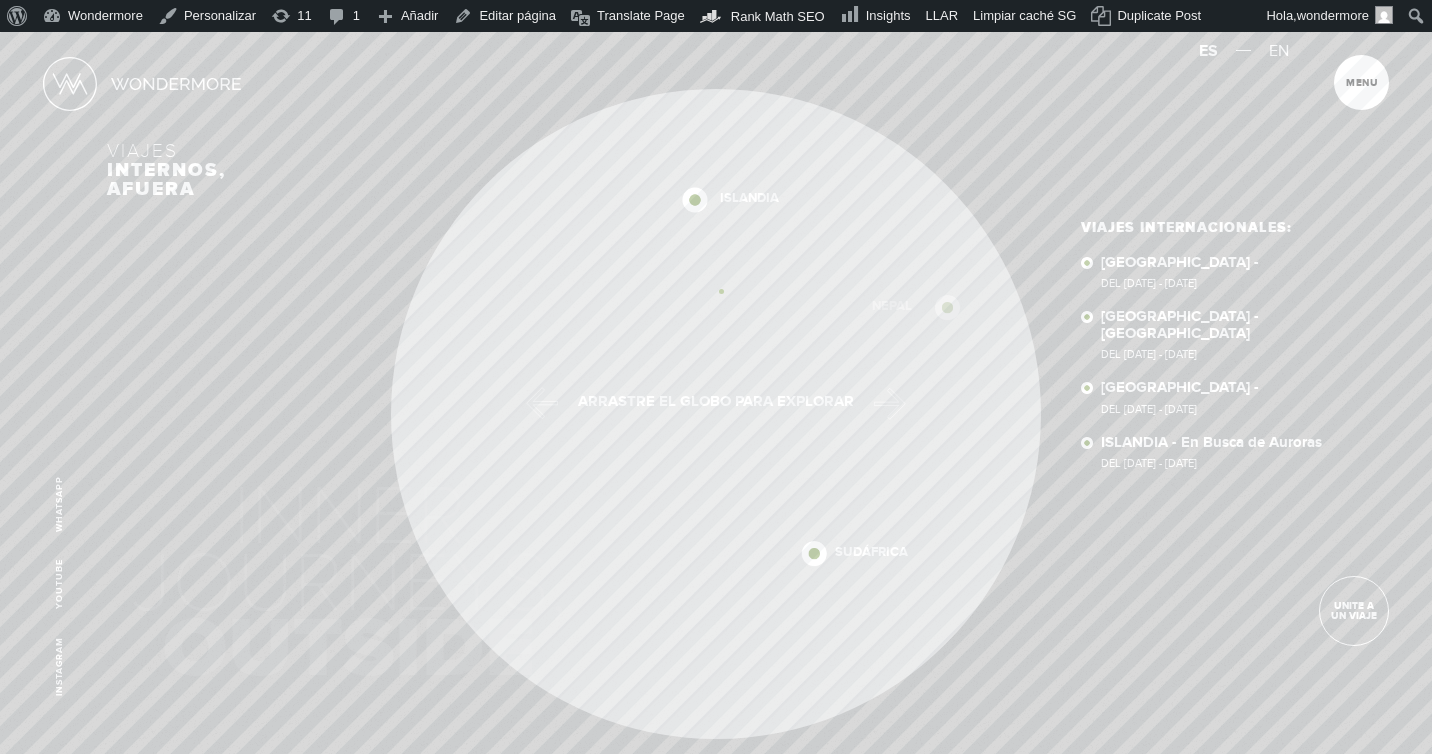 scroll, scrollTop: 0, scrollLeft: 0, axis: both 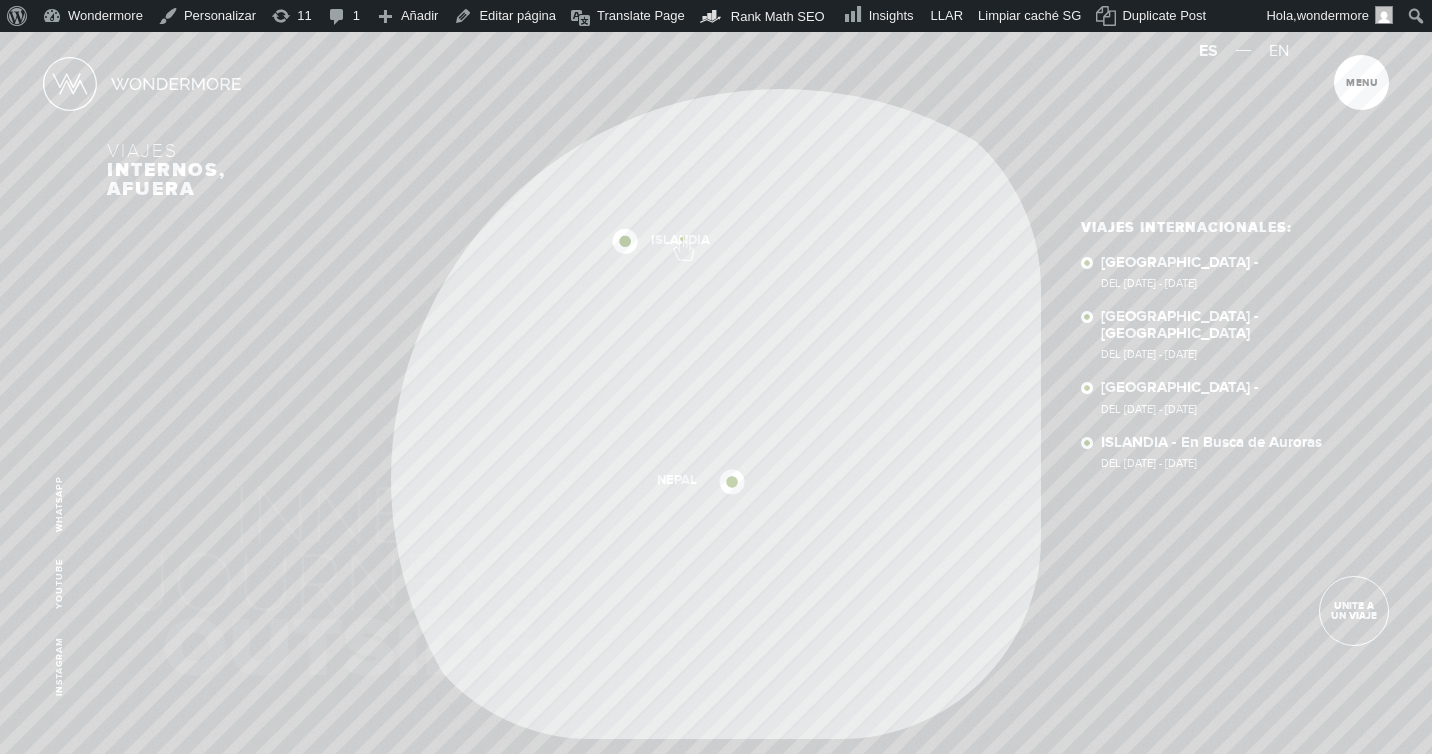 click on "Inicio
Viajes Internacionales
Sobre Wondermore
Viajes Pasados
Viajes a la Medida
Nuestros libros
Experiencia Empresarial
Nuestro Blog
Anaconda Carbon
No journeys in the diving taxonomy!
Correo:  info@wondermore.org
ES
EN
Menu
Cerrar
Instagram
Youtube
WhatsApp
Unite a un viaje
cerrar
Unite a un viaje" at bounding box center (716, 32) 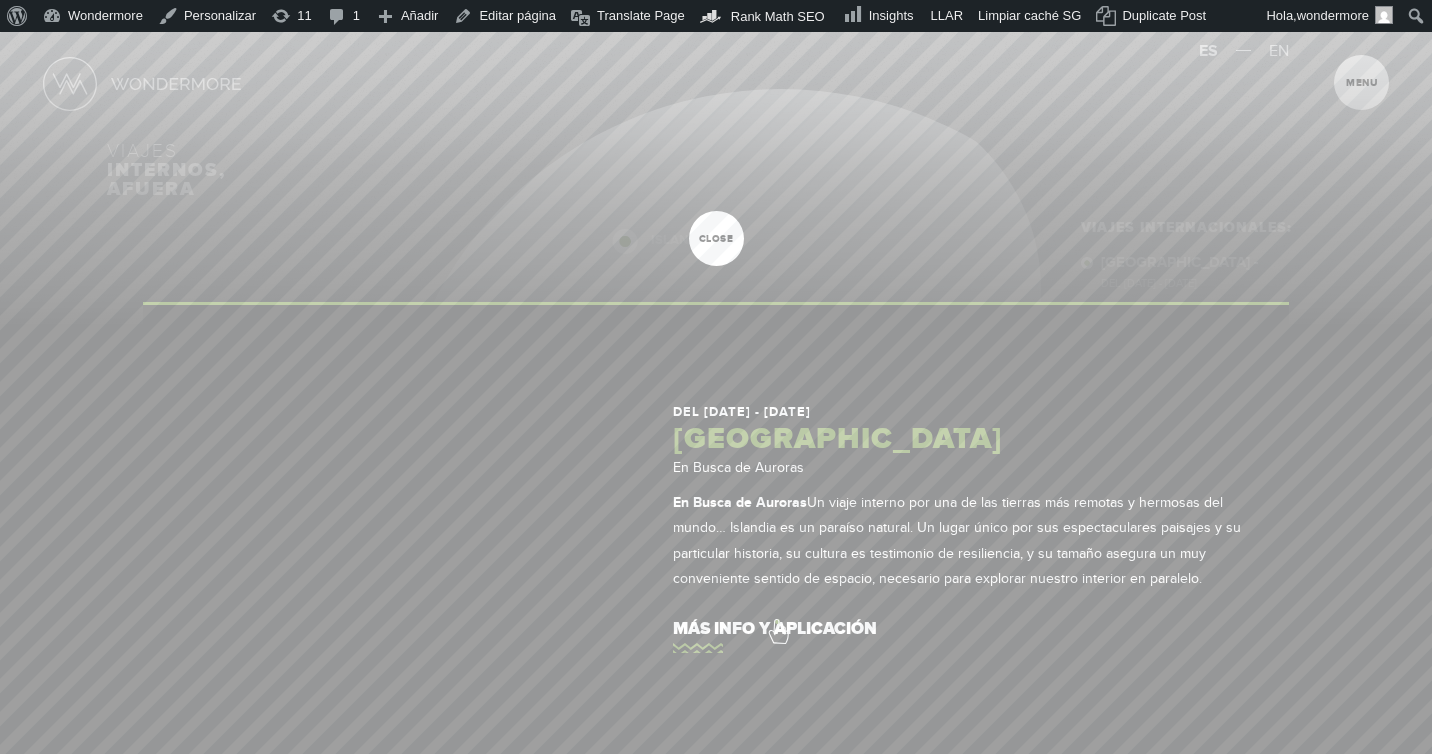click on "más info y aplicación" at bounding box center [959, 629] 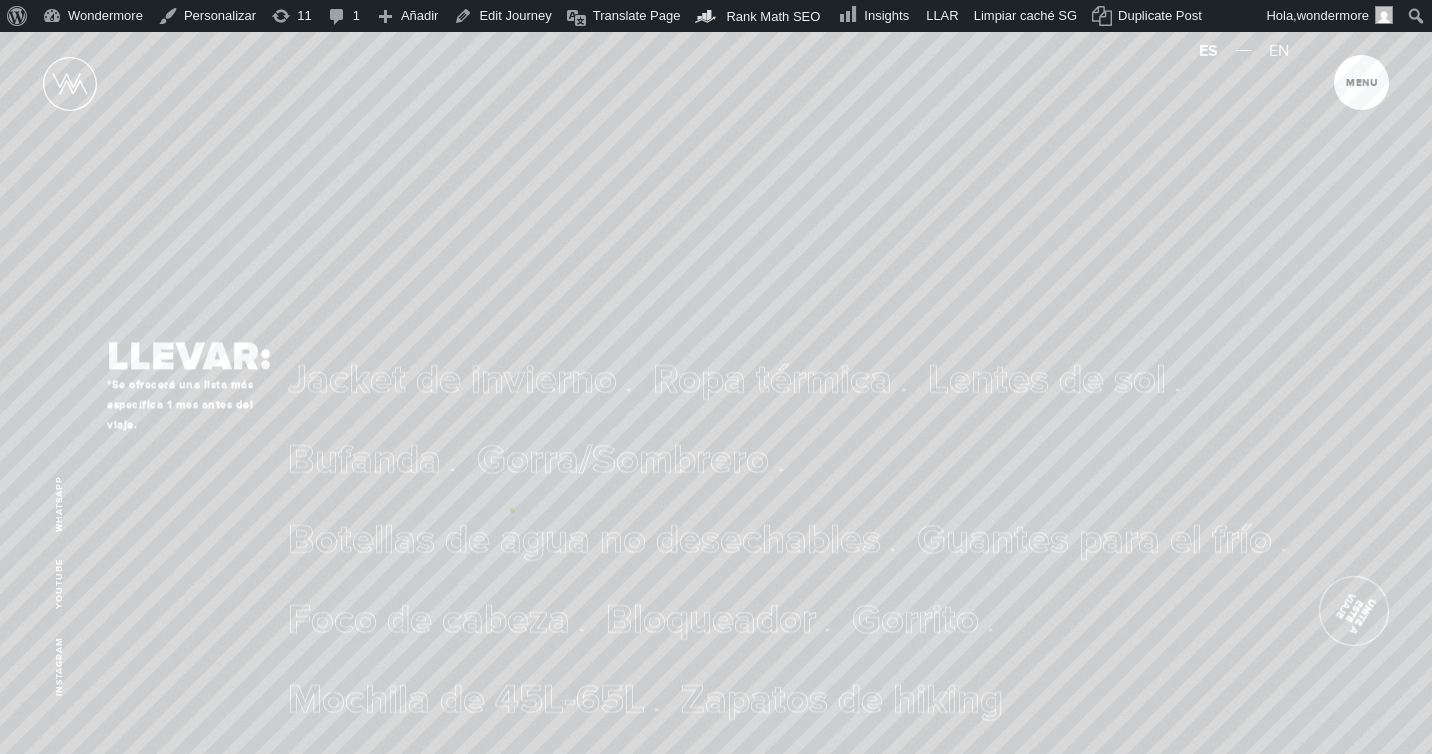 scroll, scrollTop: 13612, scrollLeft: 0, axis: vertical 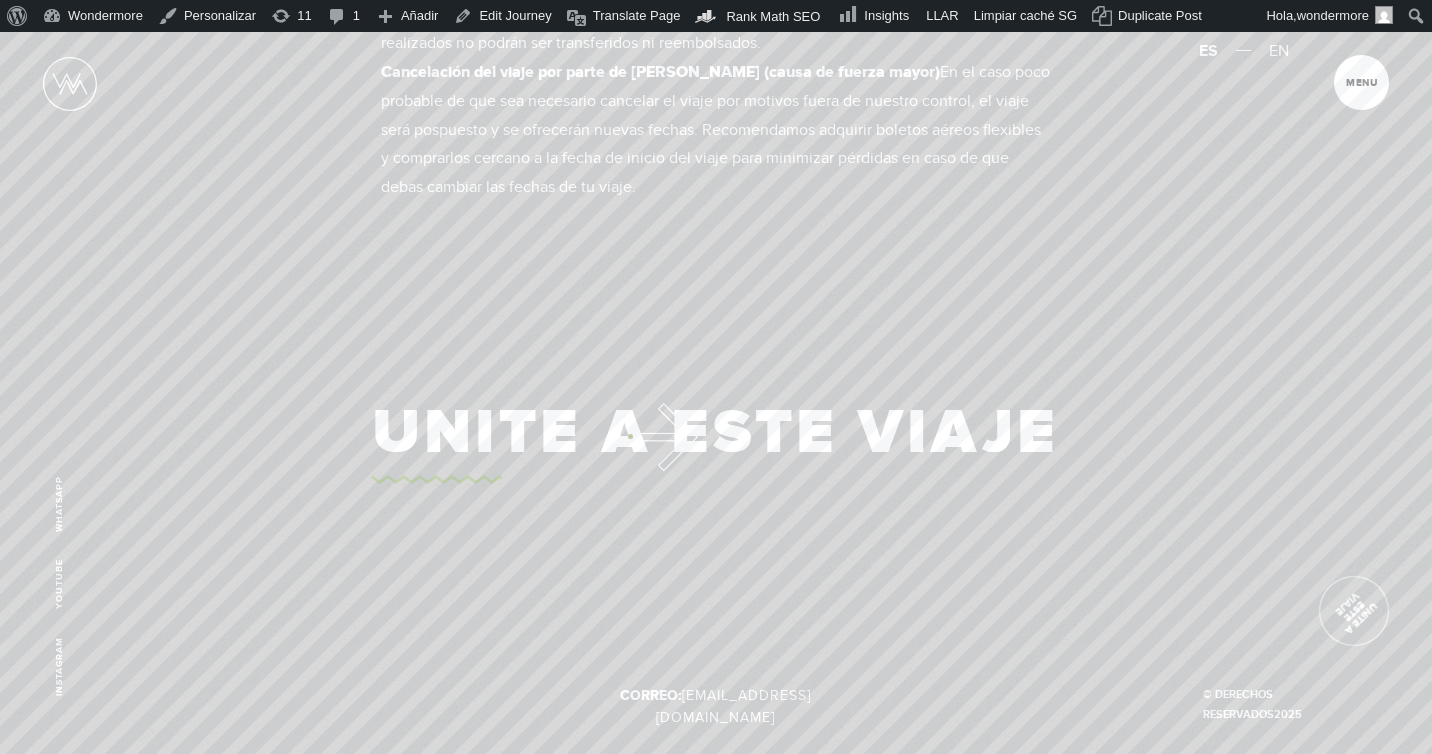 click on "Unite a este viaje" at bounding box center (716, 433) 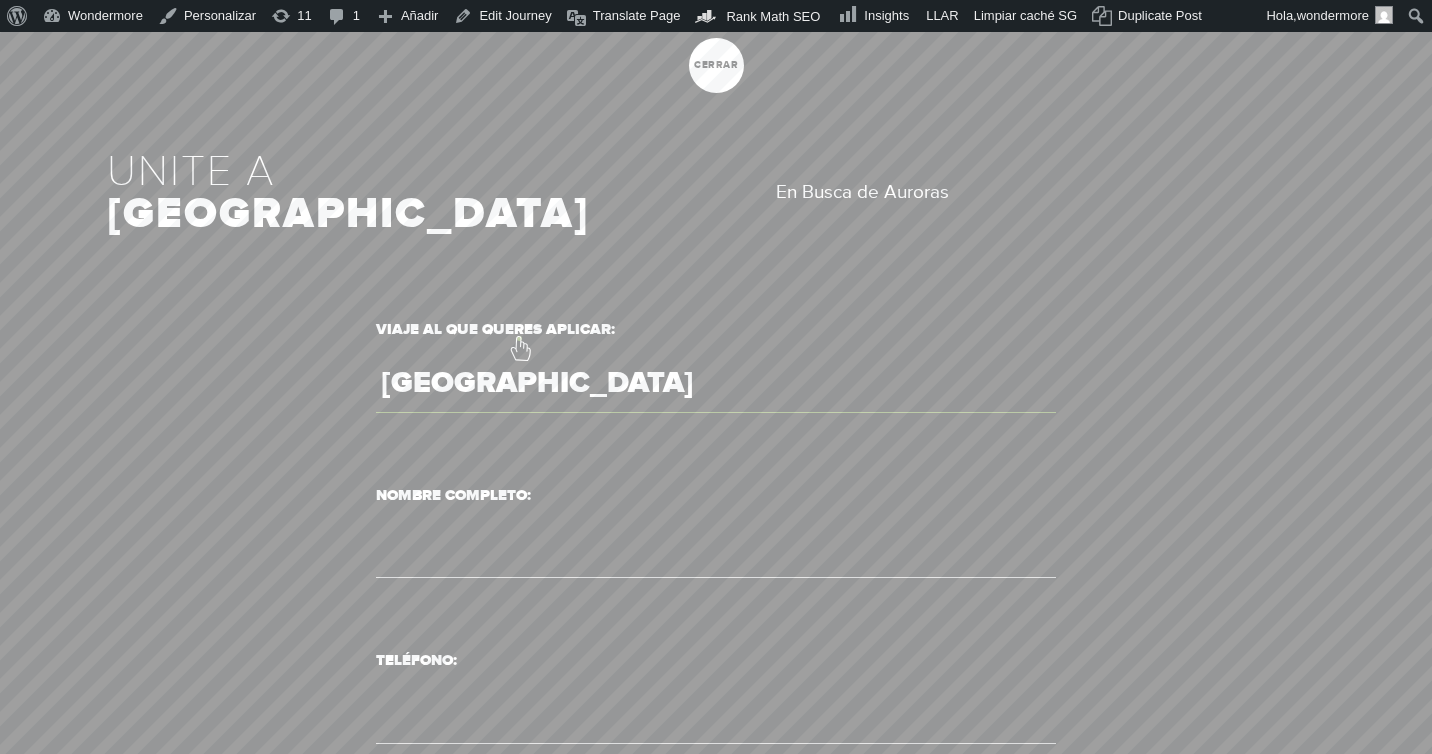 click on "ISLANDIA" at bounding box center [716, 384] 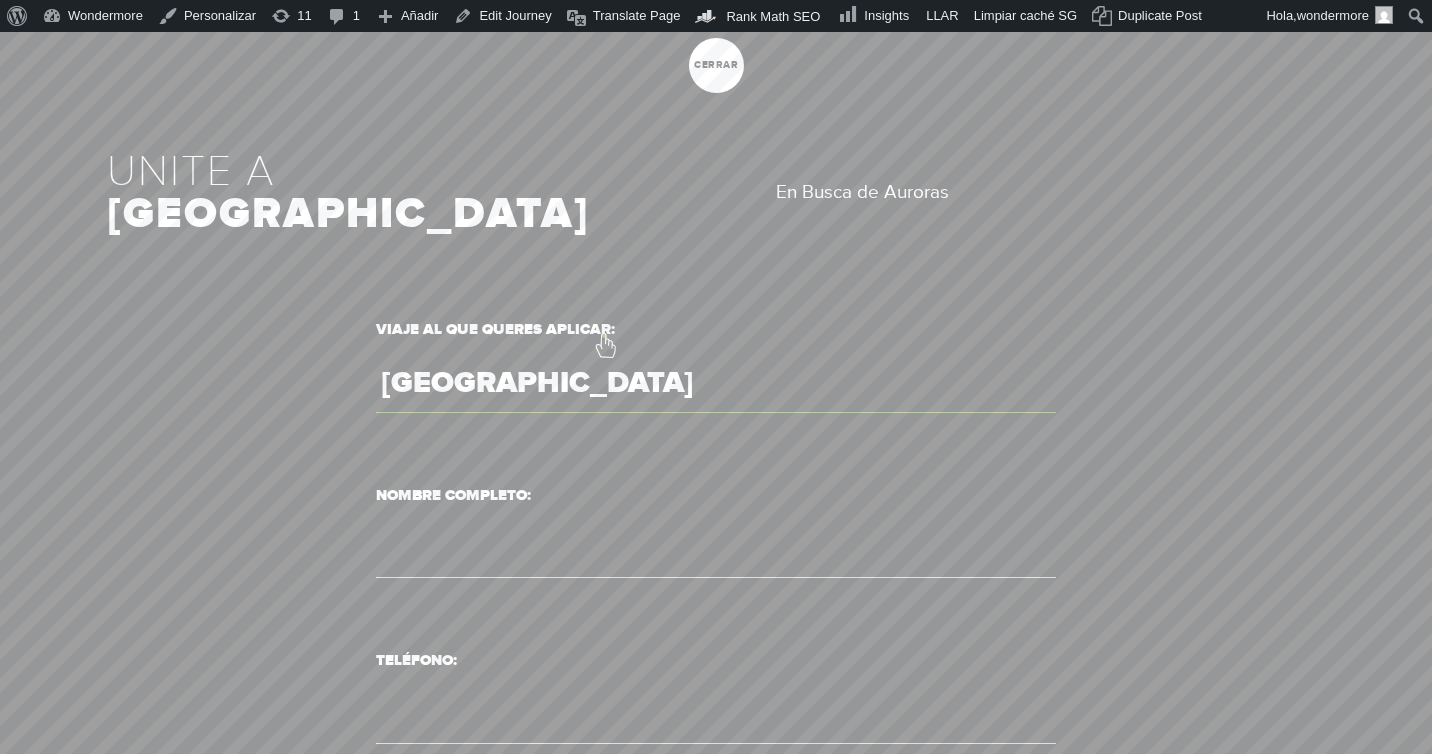 click on "[GEOGRAPHIC_DATA]" at bounding box center (716, 384) 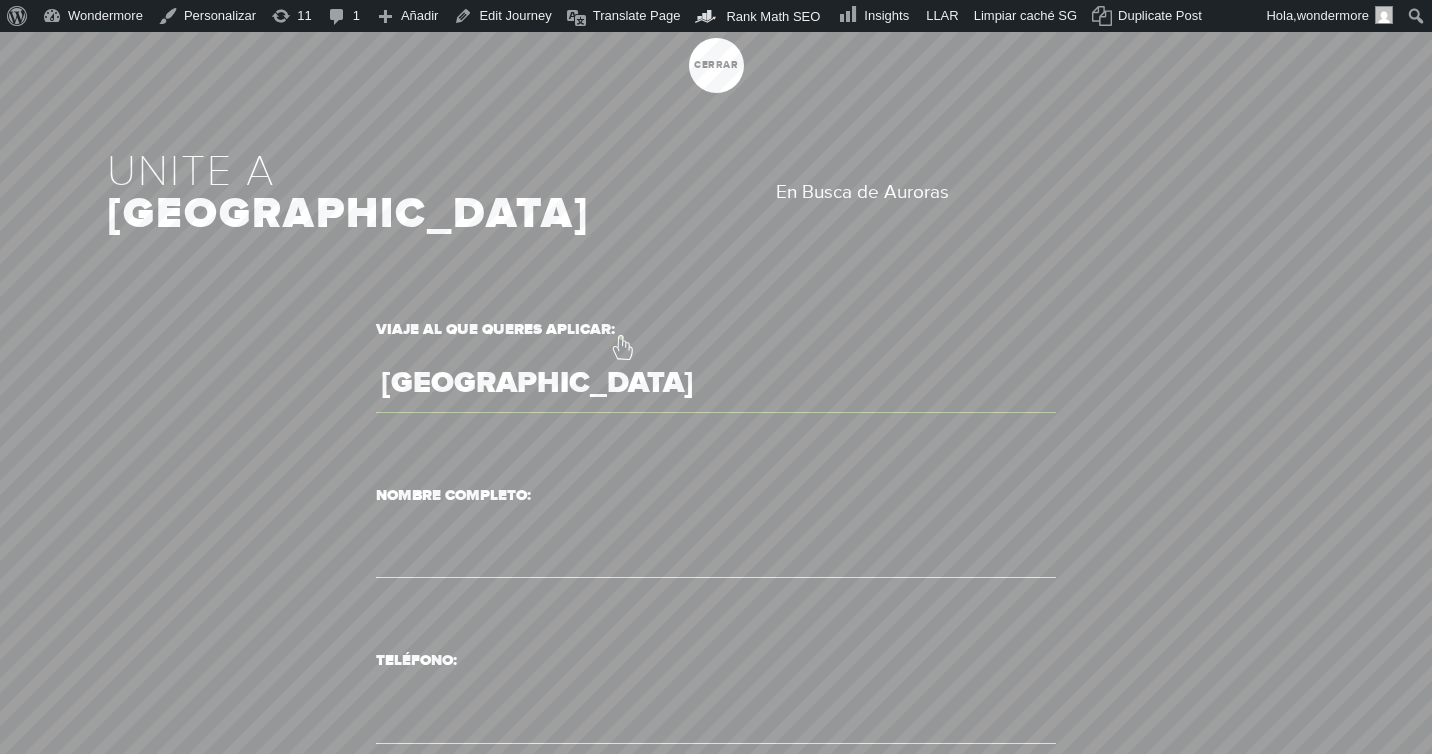 type on "[GEOGRAPHIC_DATA]" 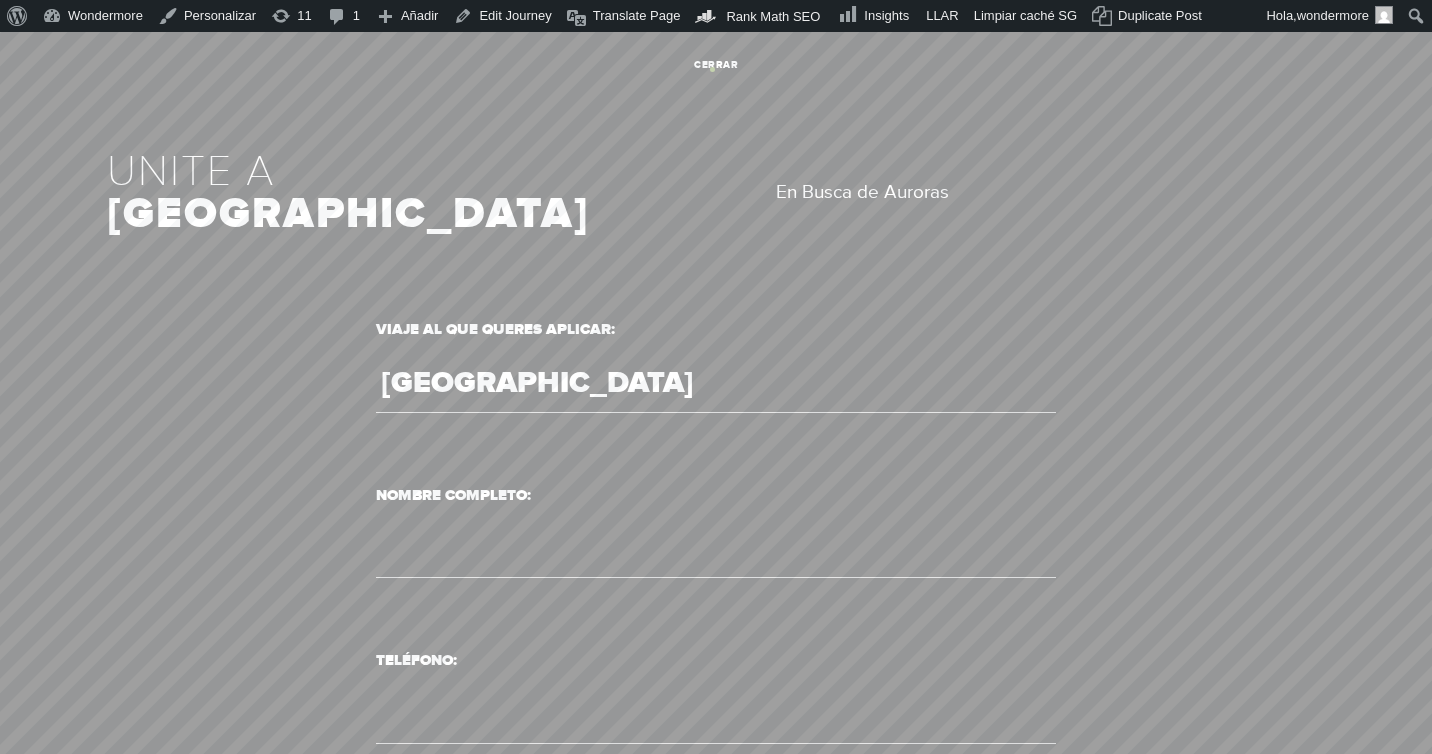 click on "cerrar" at bounding box center [716, 65] 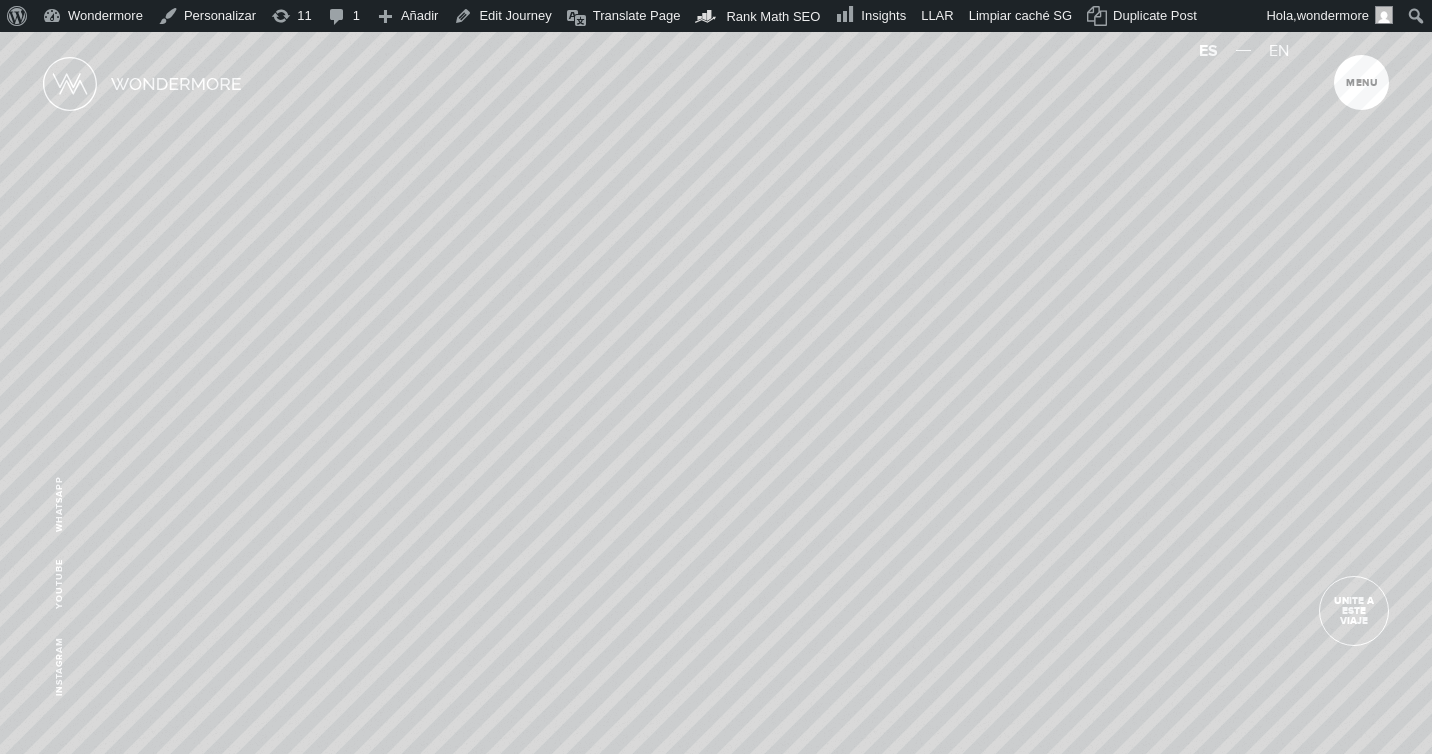 scroll, scrollTop: 0, scrollLeft: 0, axis: both 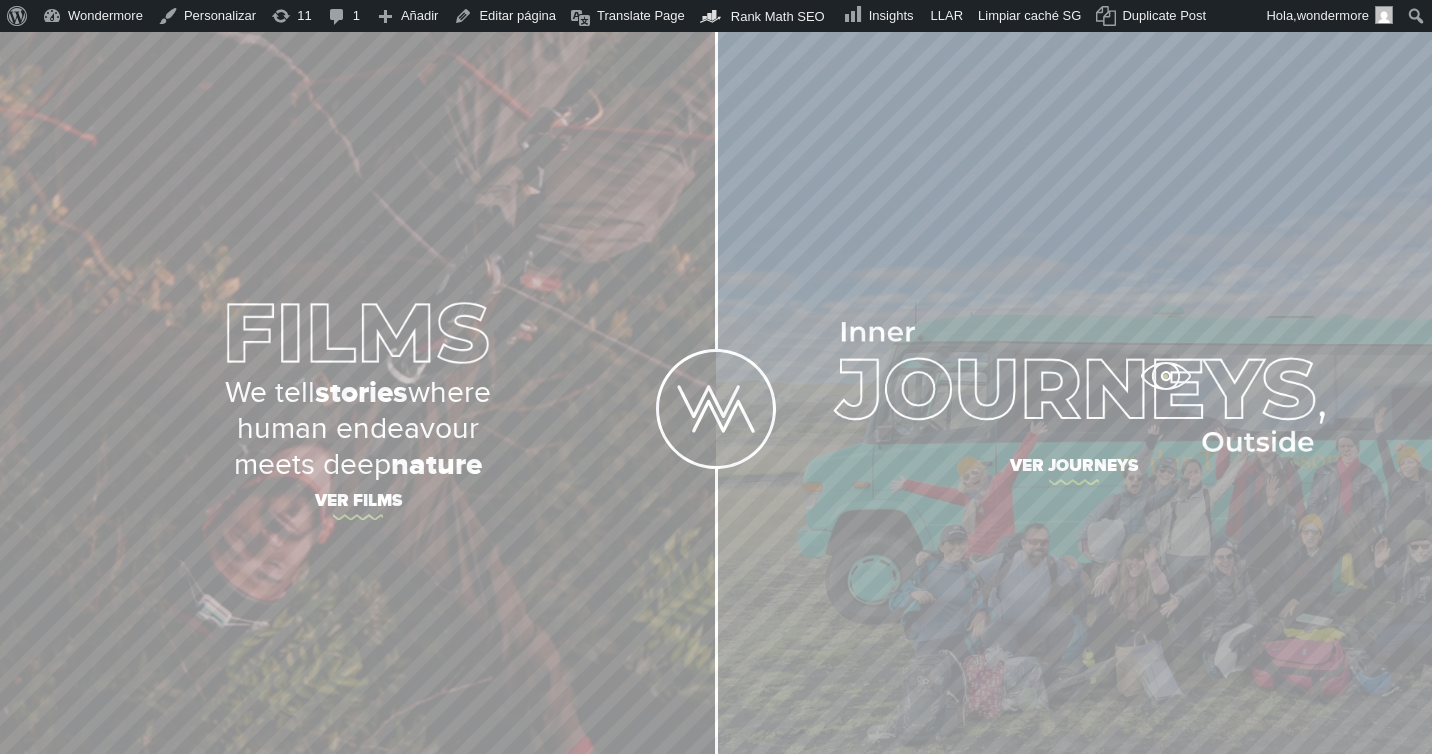 click at bounding box center (1074, 387) 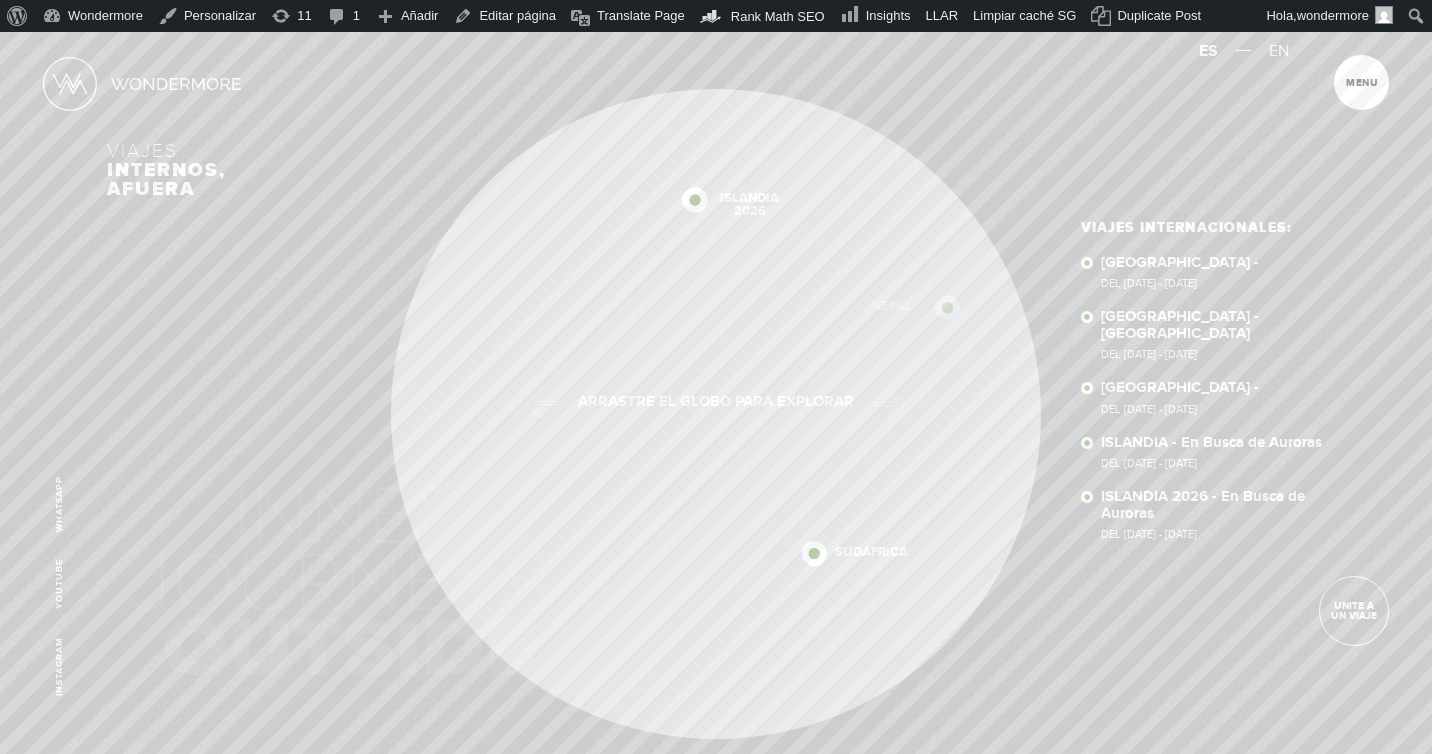 scroll, scrollTop: 0, scrollLeft: 0, axis: both 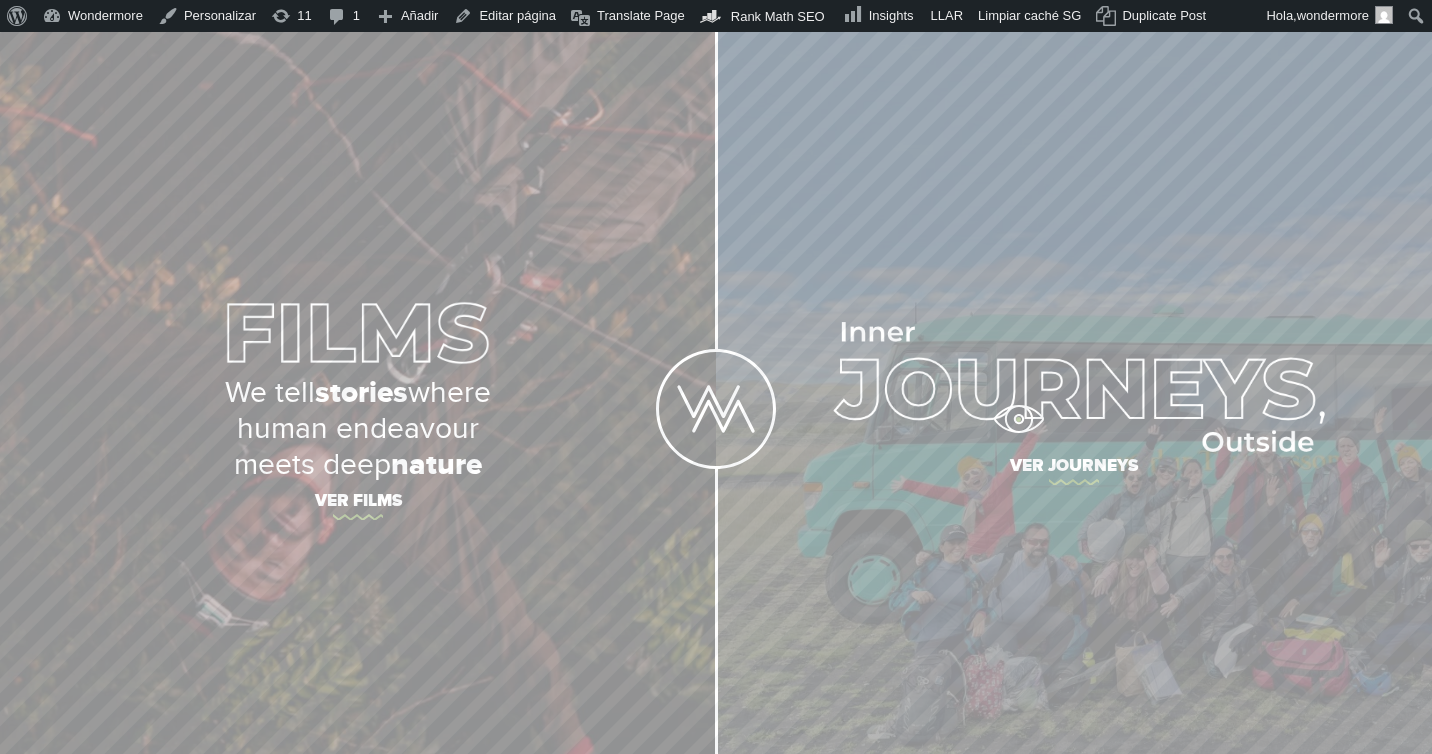 click at bounding box center (1074, 387) 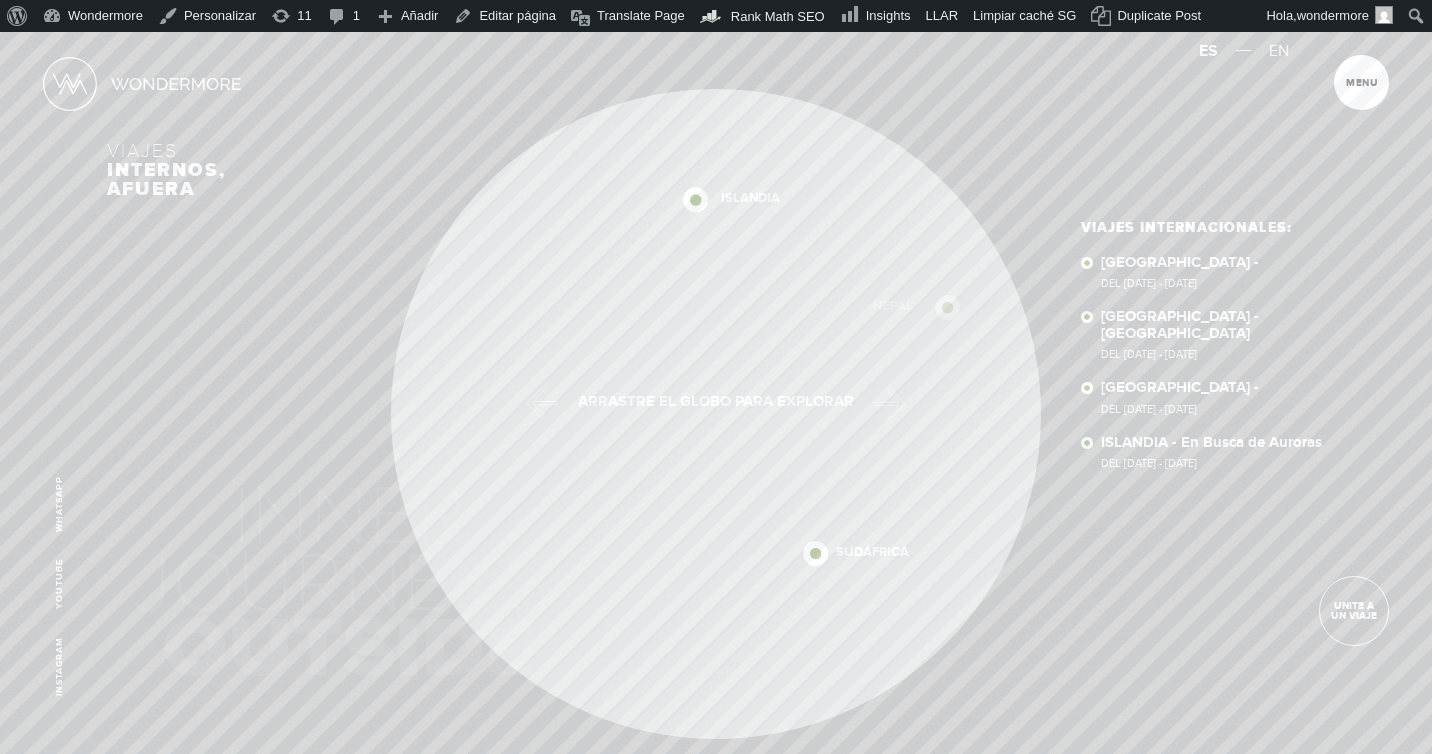 scroll, scrollTop: 0, scrollLeft: 0, axis: both 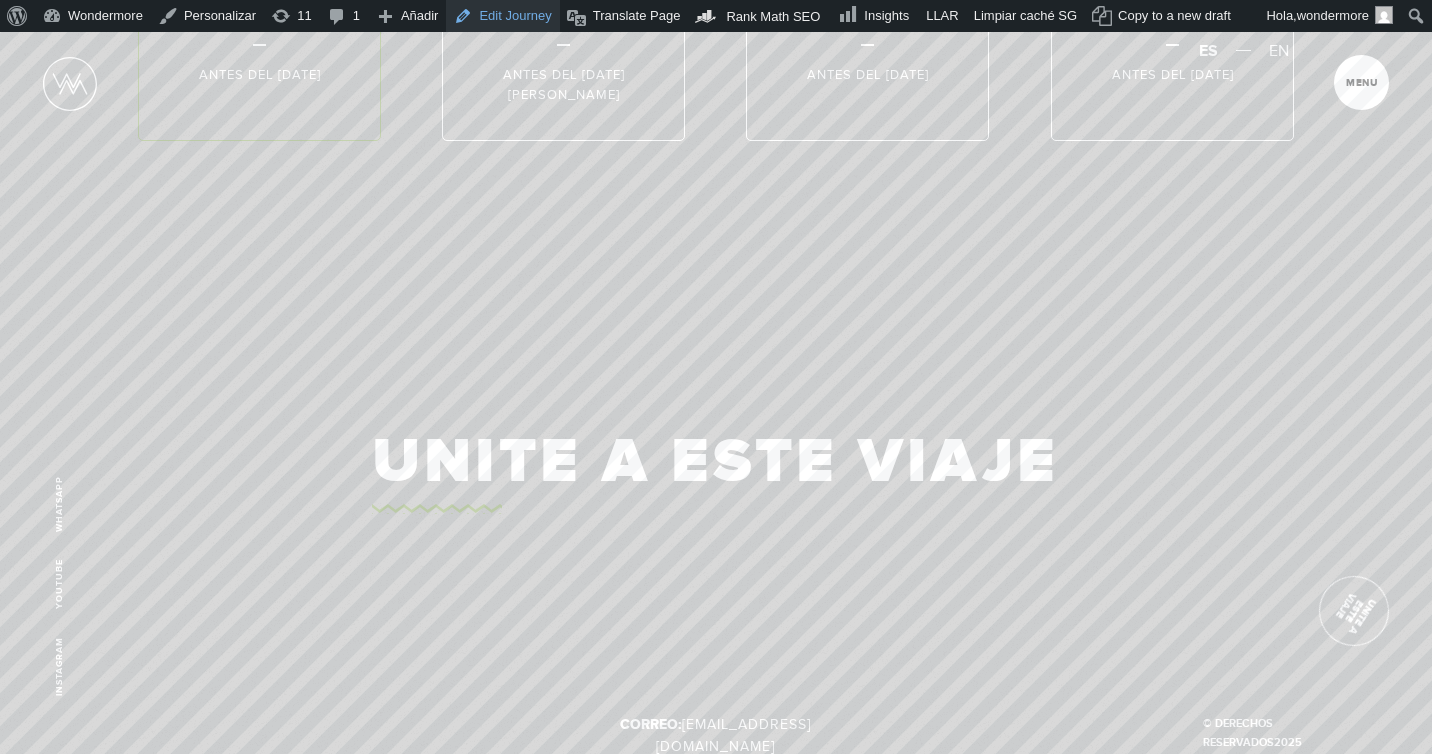 click on "Edit Journey" at bounding box center (502, 16) 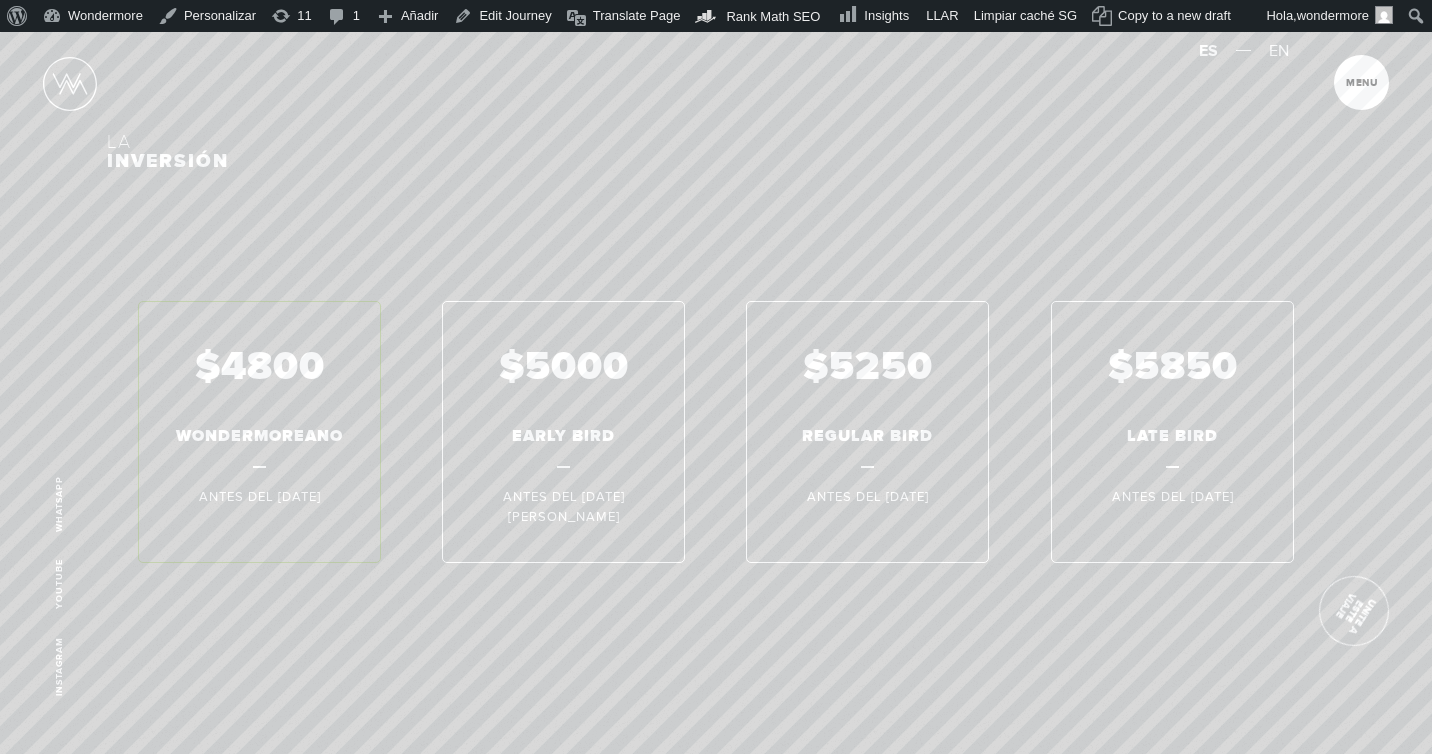 scroll, scrollTop: 12358, scrollLeft: 0, axis: vertical 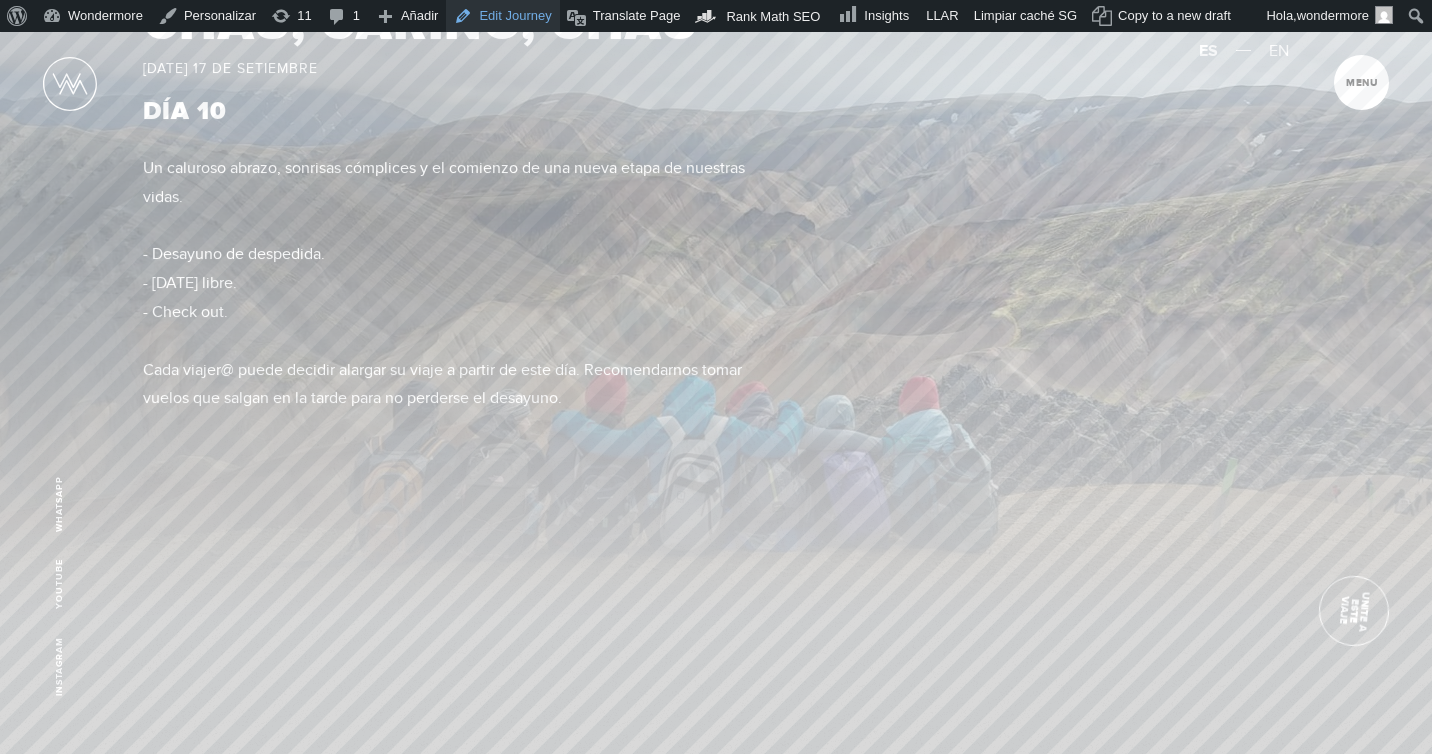 click on "Edit Journey" at bounding box center (502, 16) 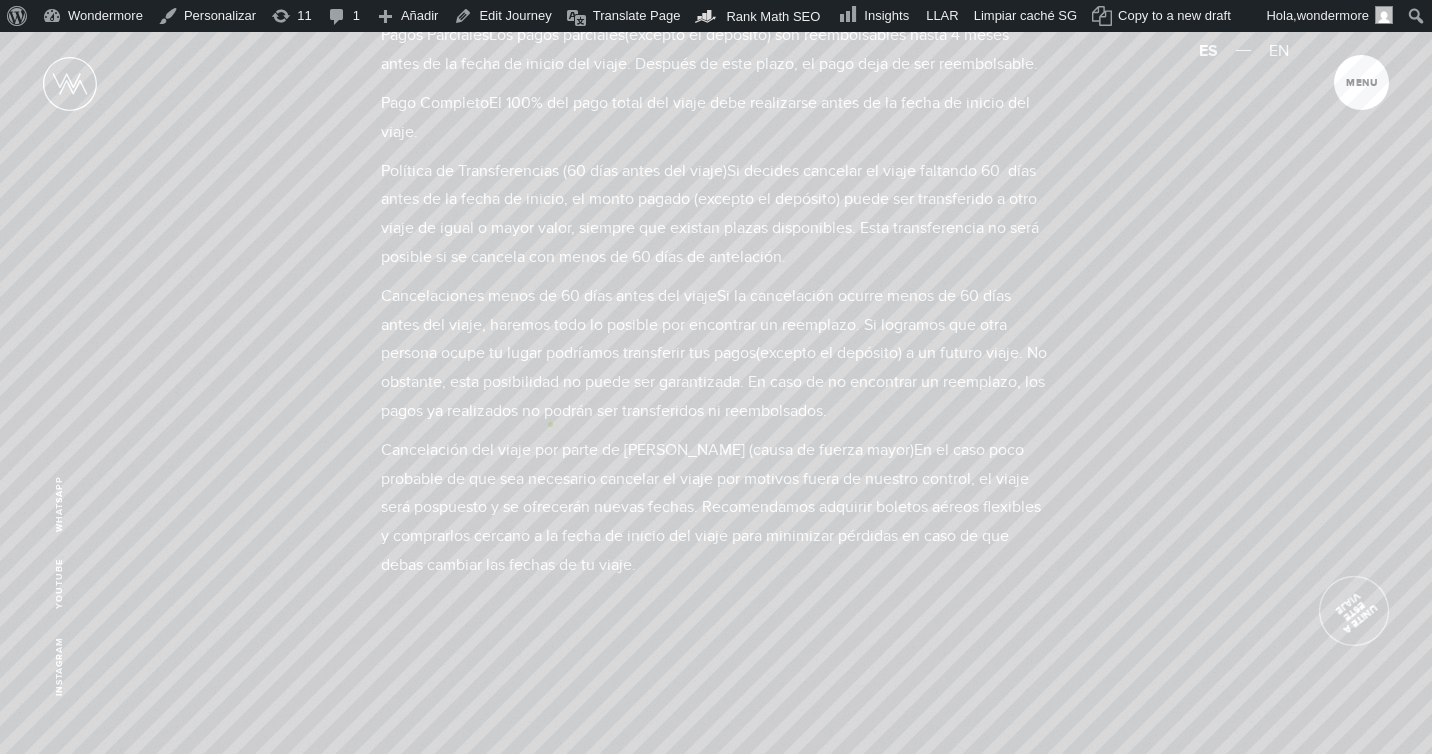 scroll, scrollTop: 14129, scrollLeft: 0, axis: vertical 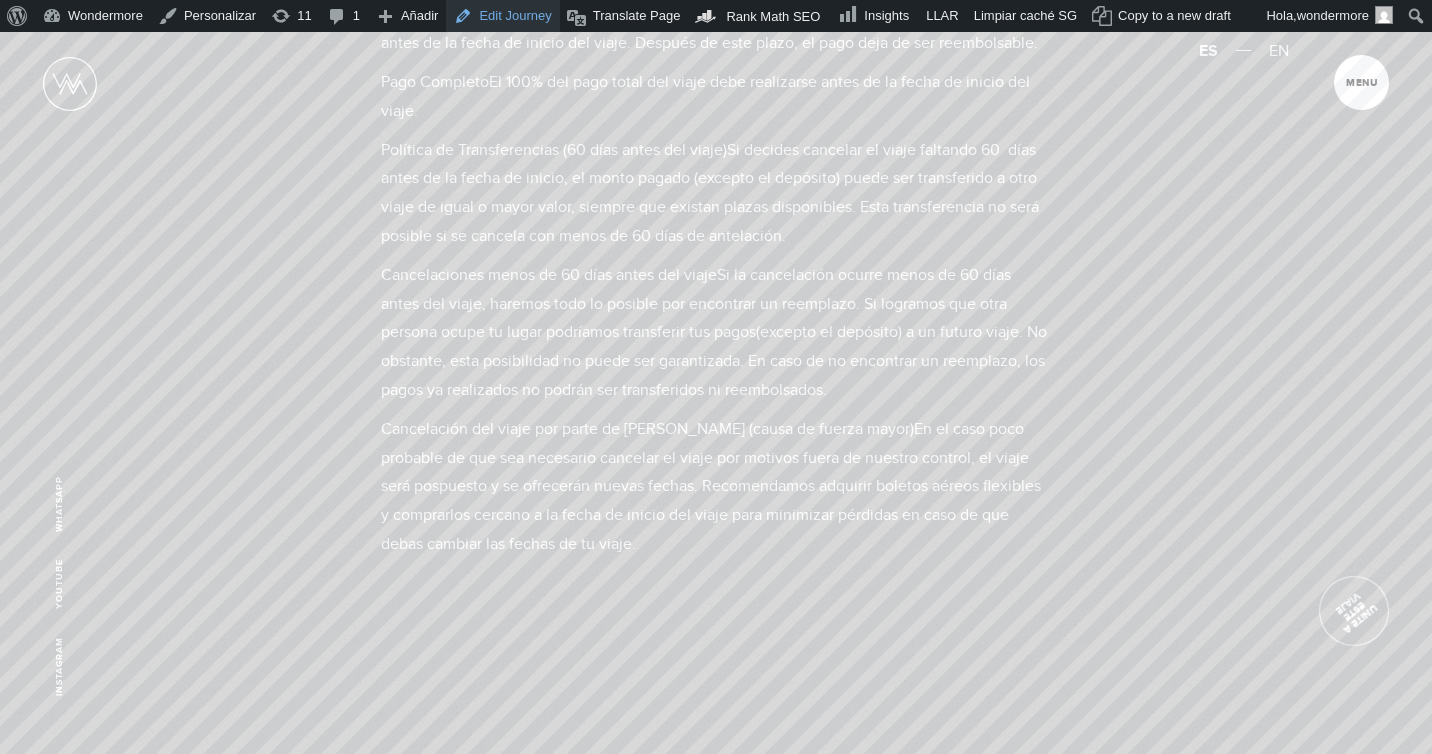 click on "Edit Journey" at bounding box center (502, 16) 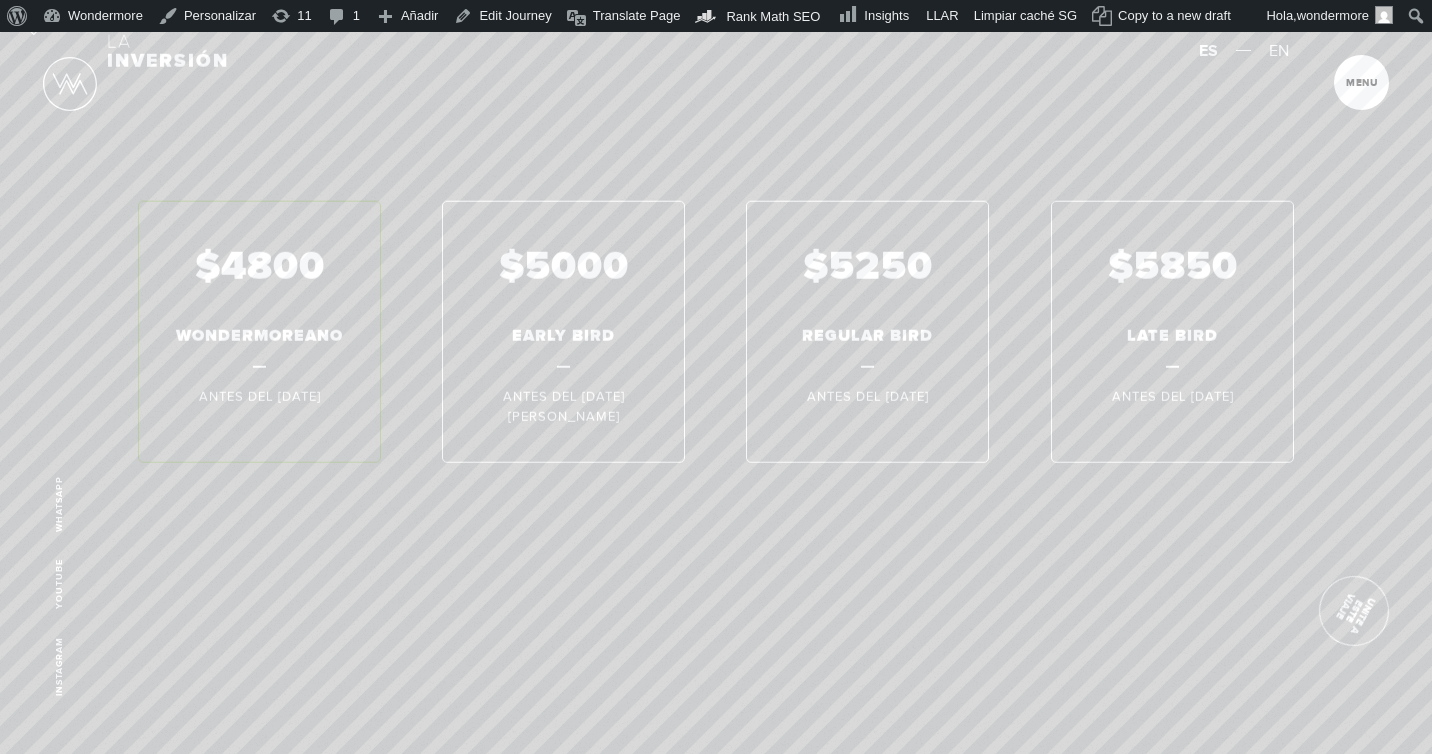 scroll, scrollTop: 11831, scrollLeft: 0, axis: vertical 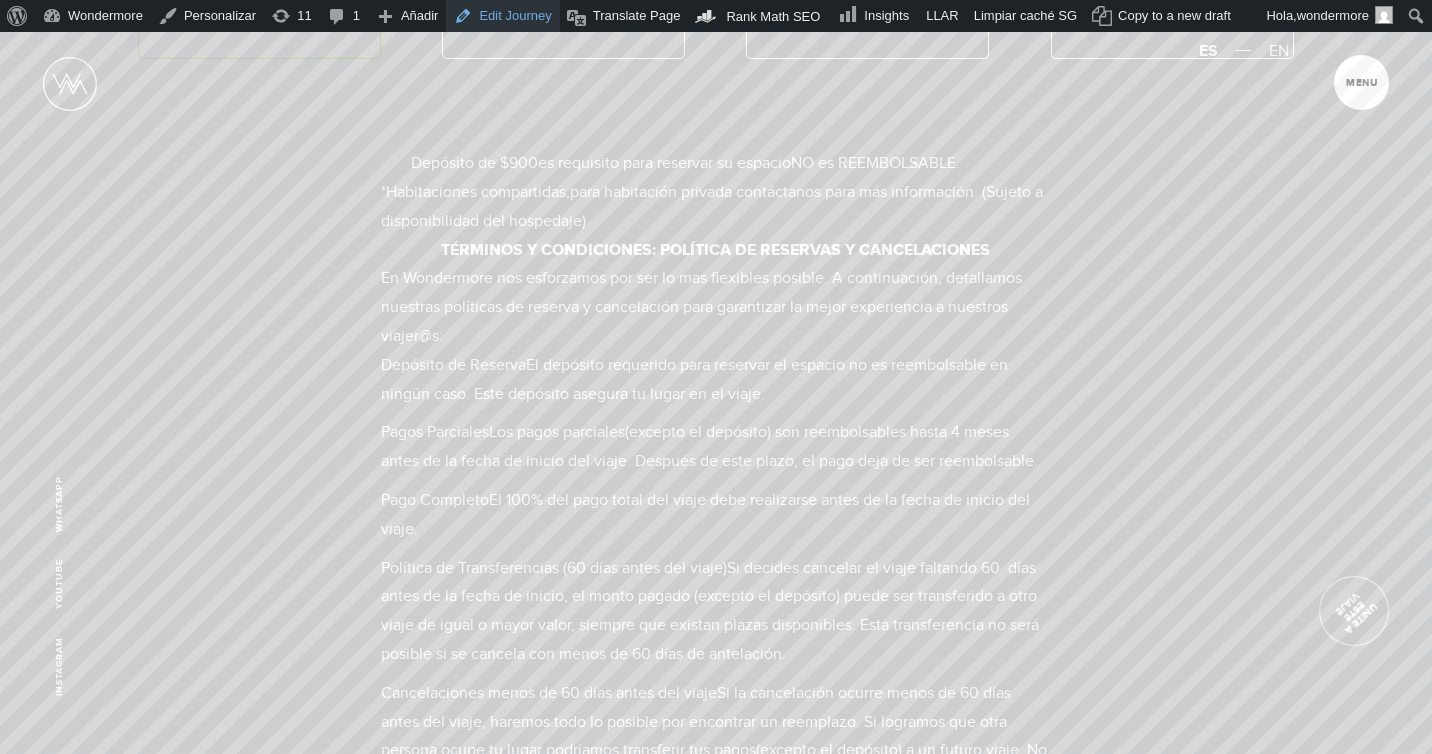 click on "Edit Journey" at bounding box center [502, 16] 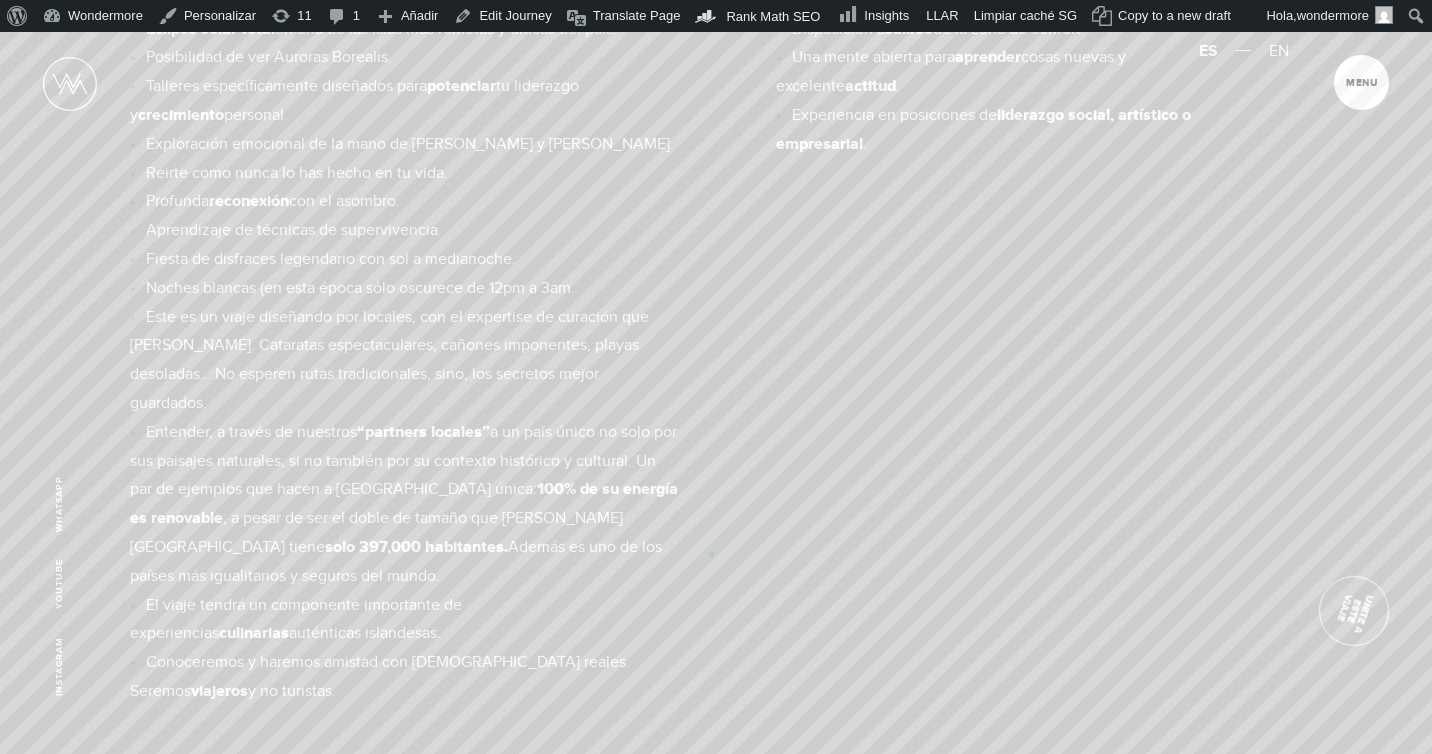 scroll, scrollTop: 10845, scrollLeft: 0, axis: vertical 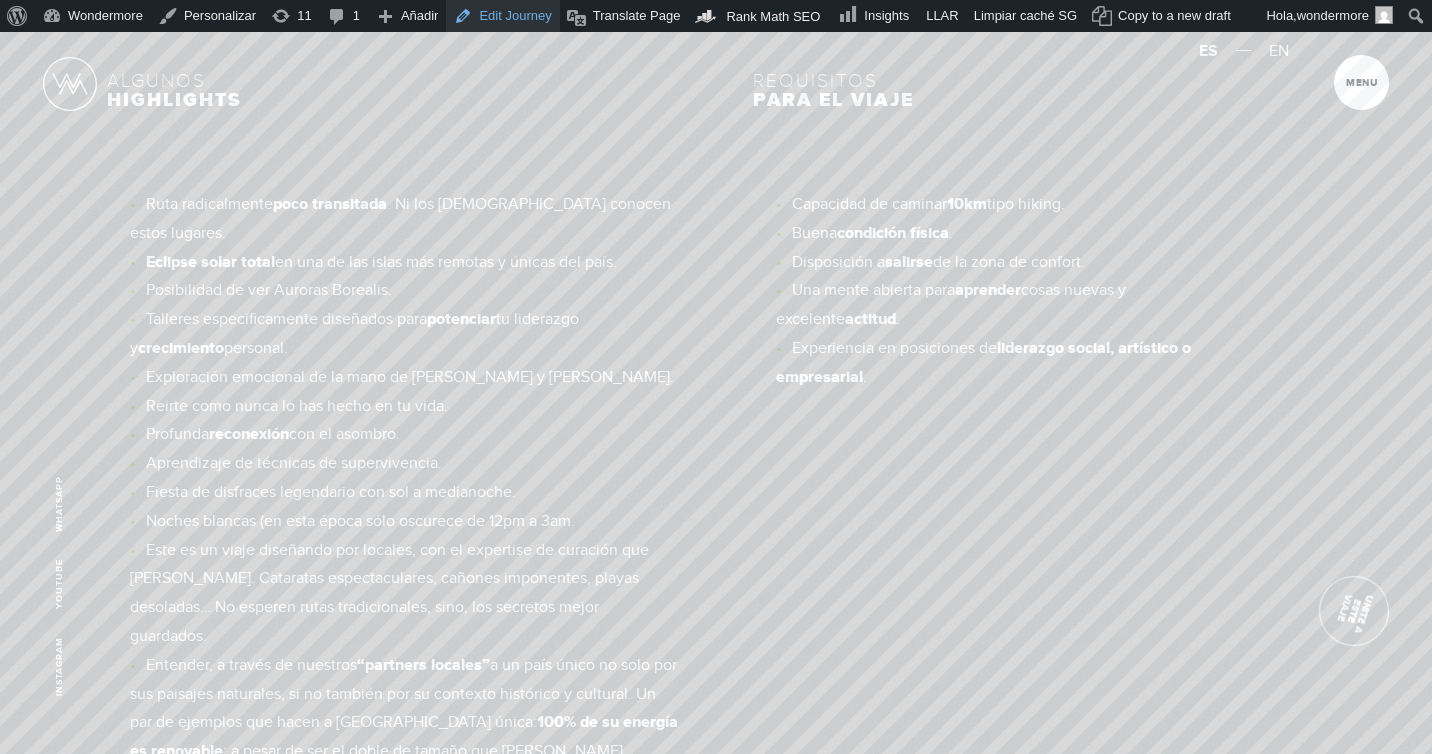 click on "Edit Journey" at bounding box center [502, 16] 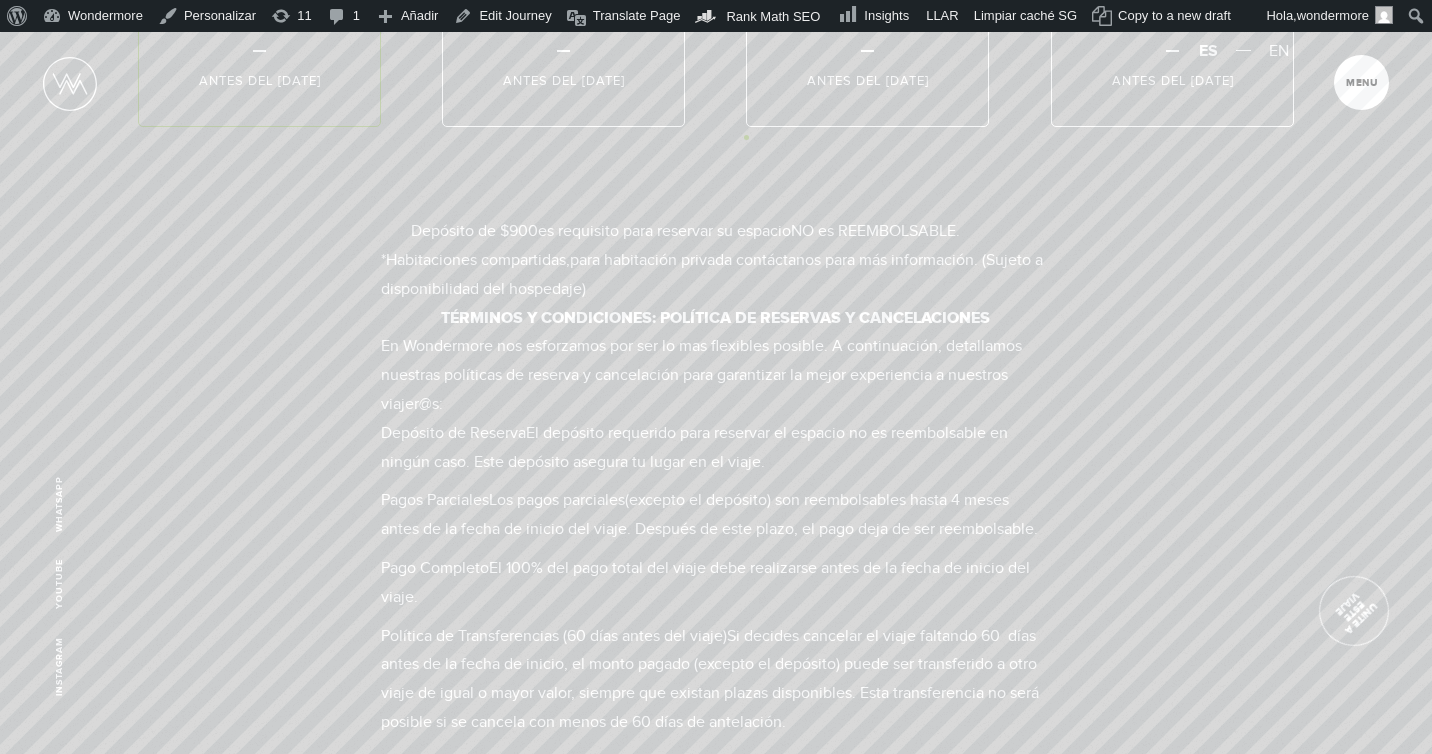 scroll, scrollTop: 13622, scrollLeft: 0, axis: vertical 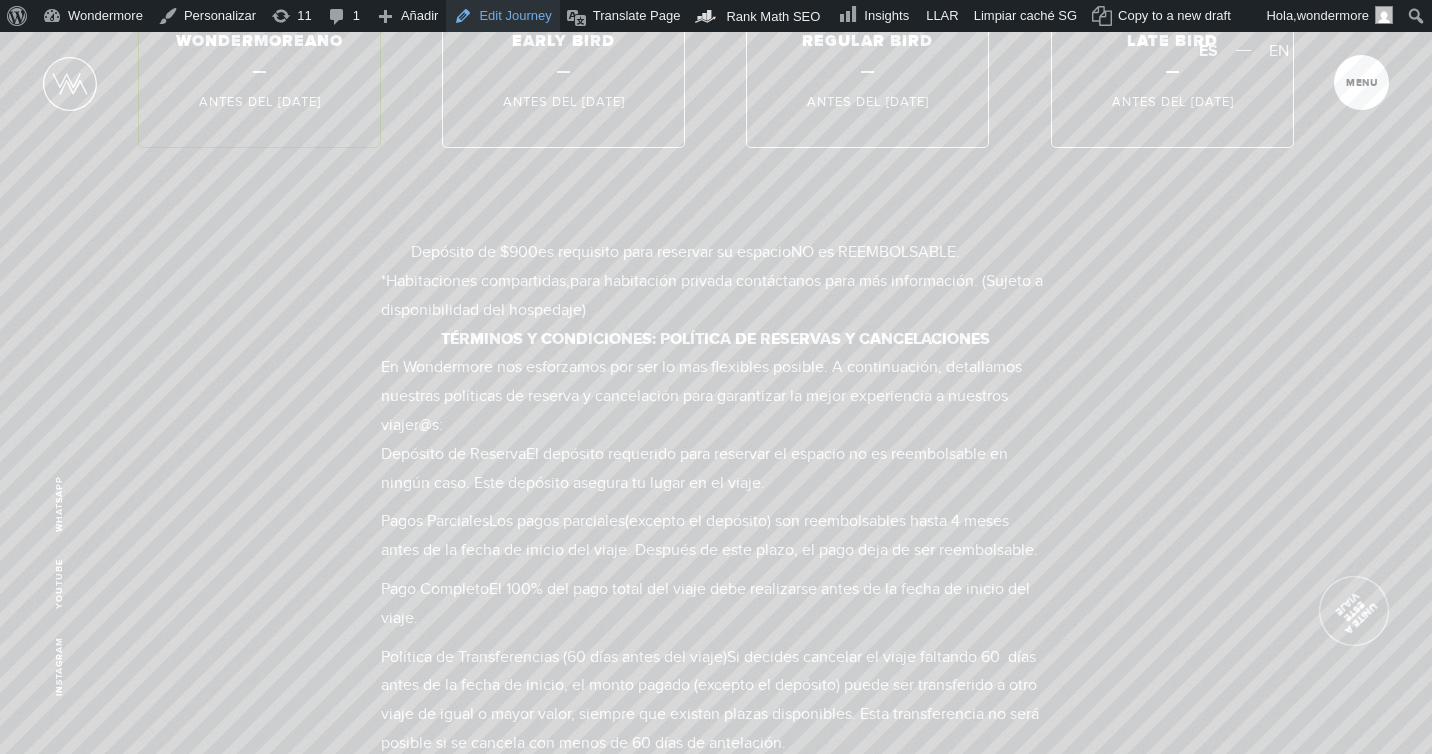 click on "Edit Journey" at bounding box center [502, 16] 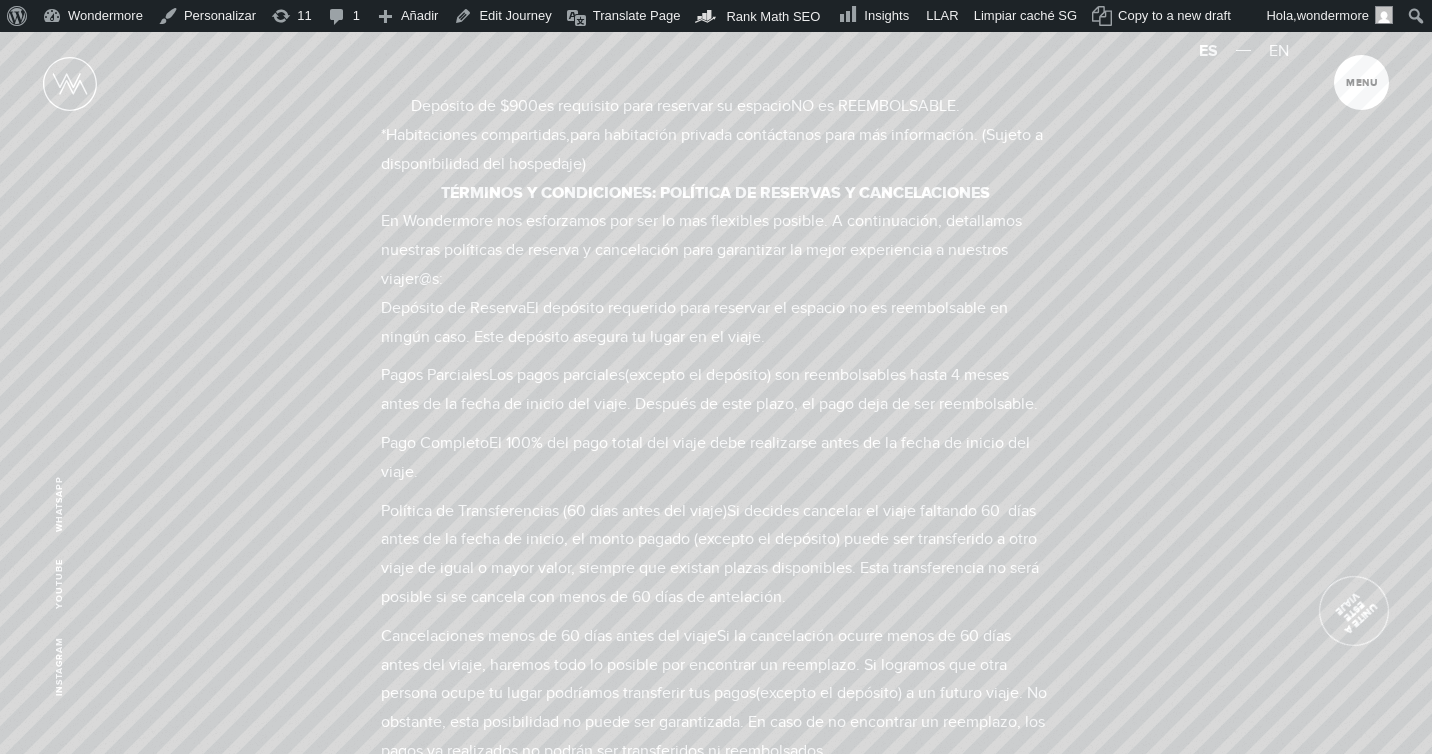 scroll, scrollTop: 13745, scrollLeft: 0, axis: vertical 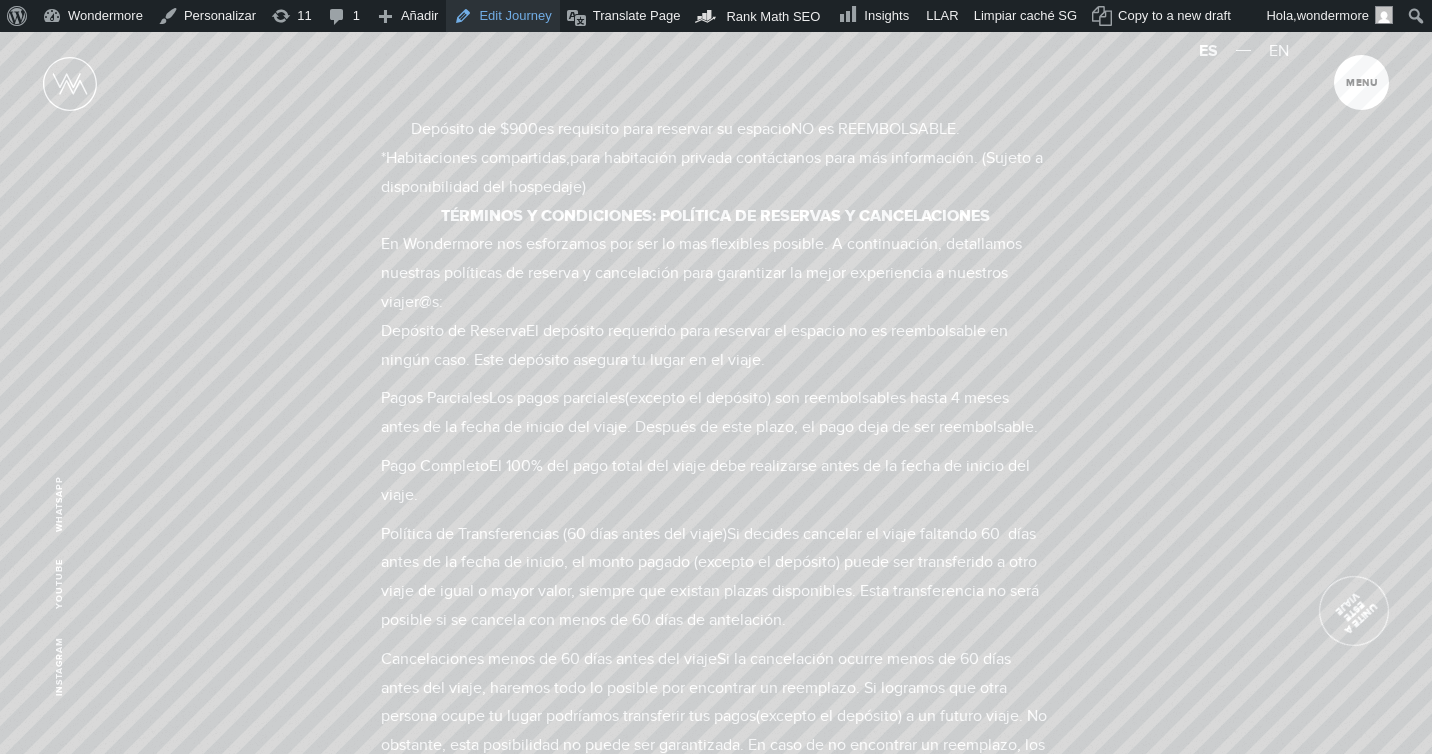 click on "Edit Journey" at bounding box center (502, 16) 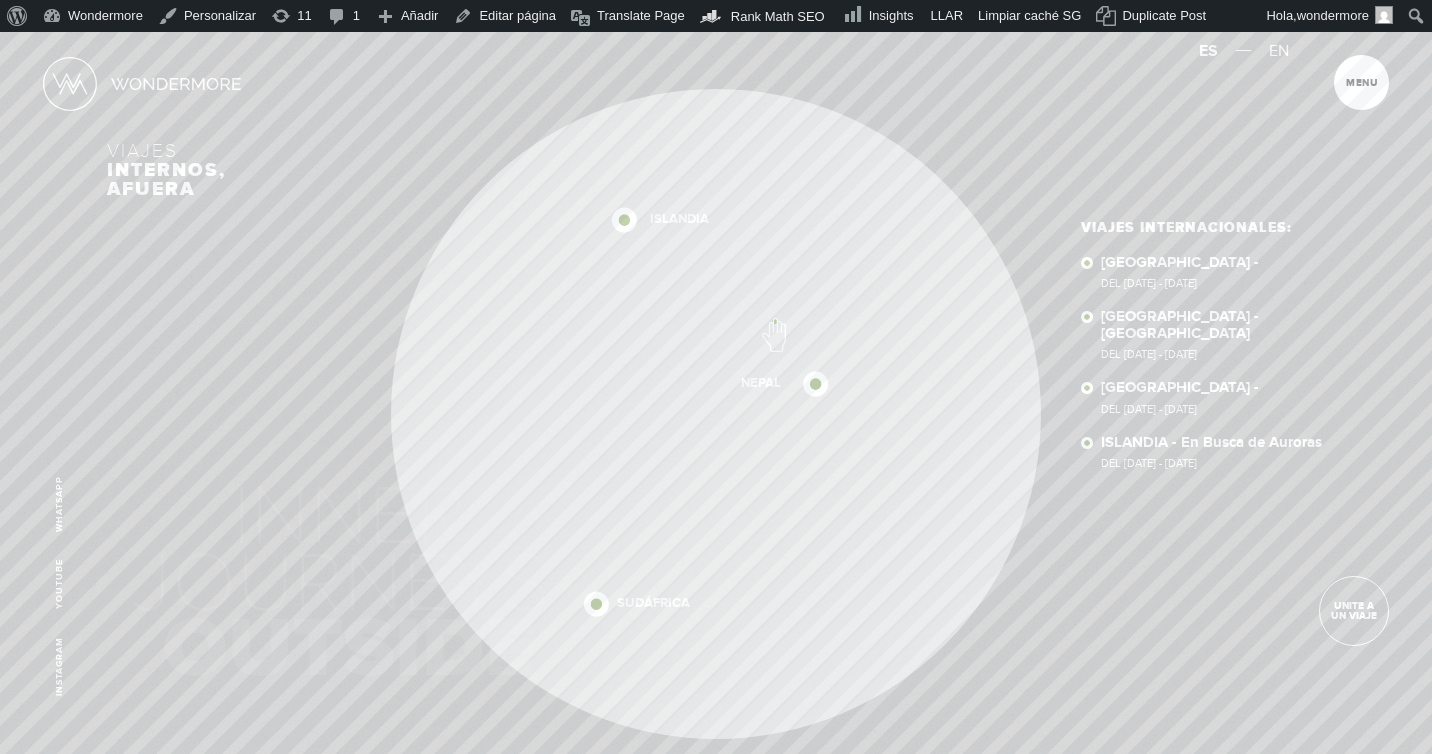 scroll, scrollTop: 0, scrollLeft: 0, axis: both 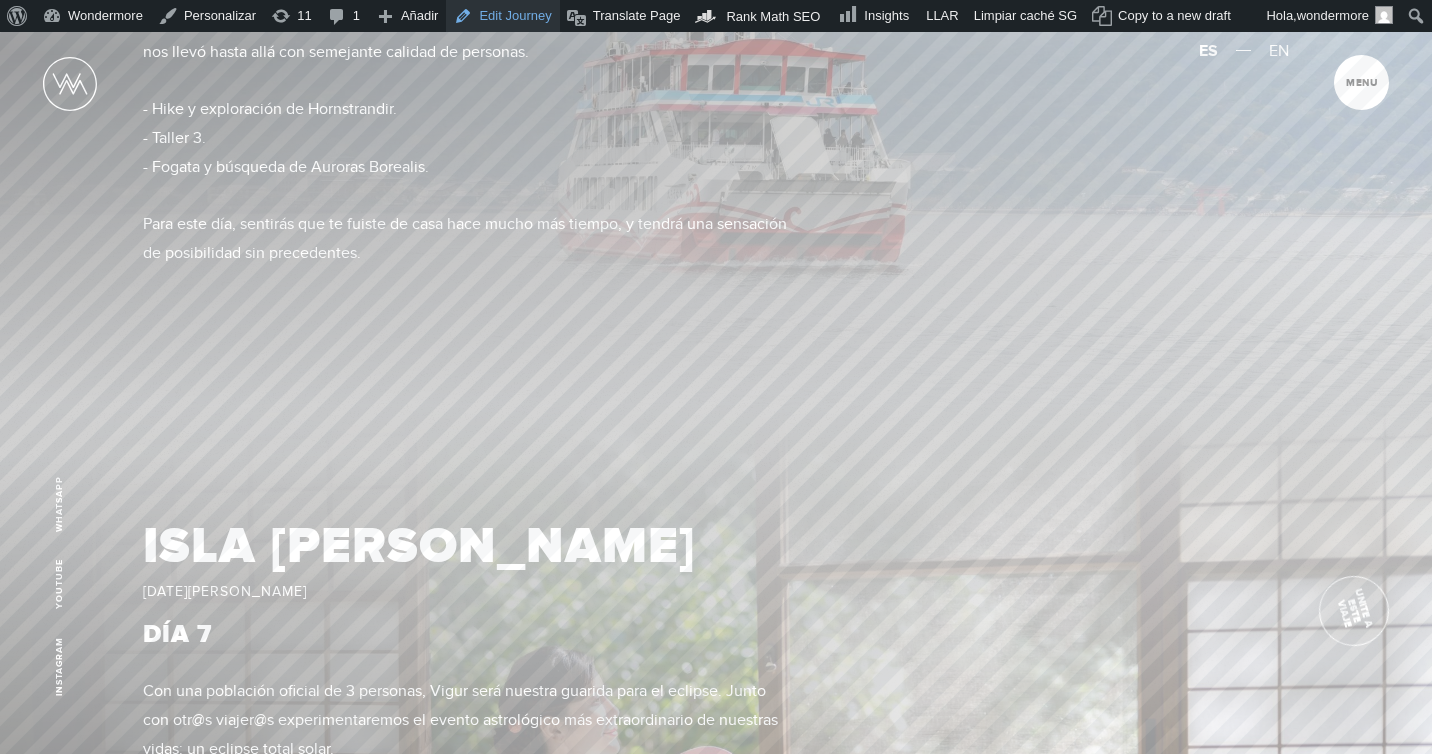 click on "Edit Journey" at bounding box center (502, 16) 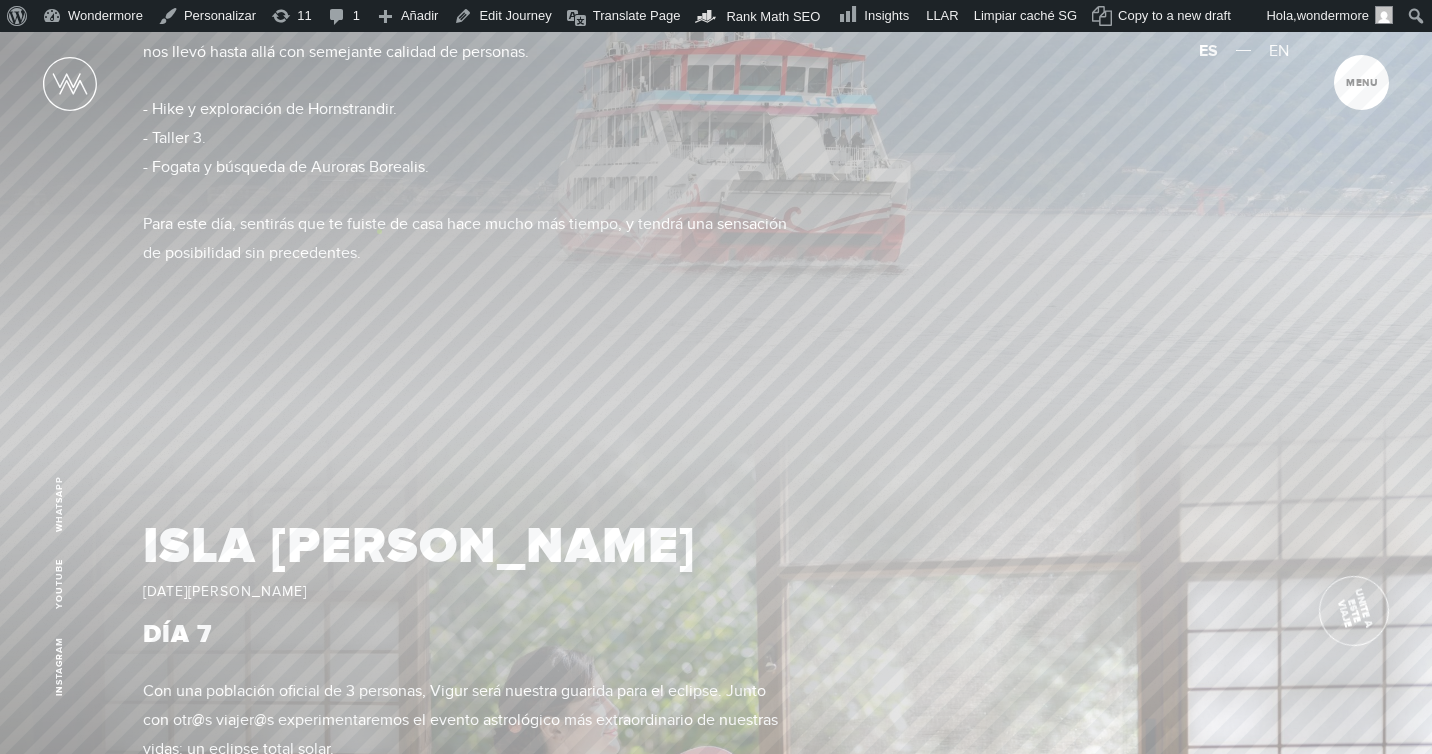 click on "Dicen que parte de quienes visitan Hortstrandir se queda ahí por siempre. La distancia se convierte en perspectiva, y nos damos cuenta de la apreciación profunda por la vida que nos llevó hasta allá con semejante calidad de personas.
- Hike y exploración de Hornstrandir.
- Taller 3.
- Fogata y búsqueda de Auroras Borealis.
Para este día, sentirás que te fuiste de casa hace mucho más tiempo, y tendrá una sensación de posibilidad sin precedentes." at bounding box center (465, 124) 